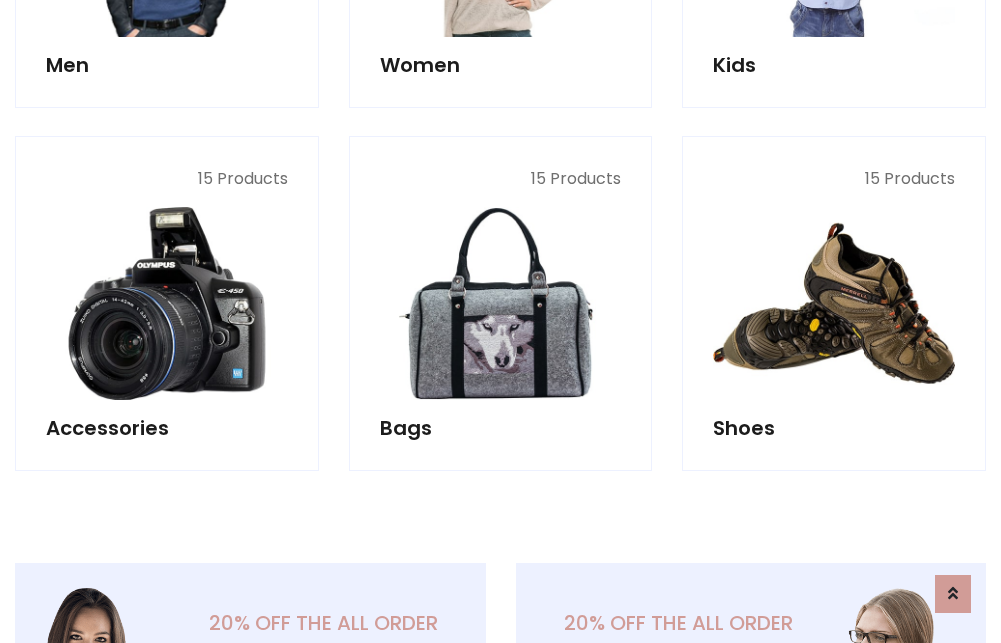 scroll, scrollTop: 853, scrollLeft: 0, axis: vertical 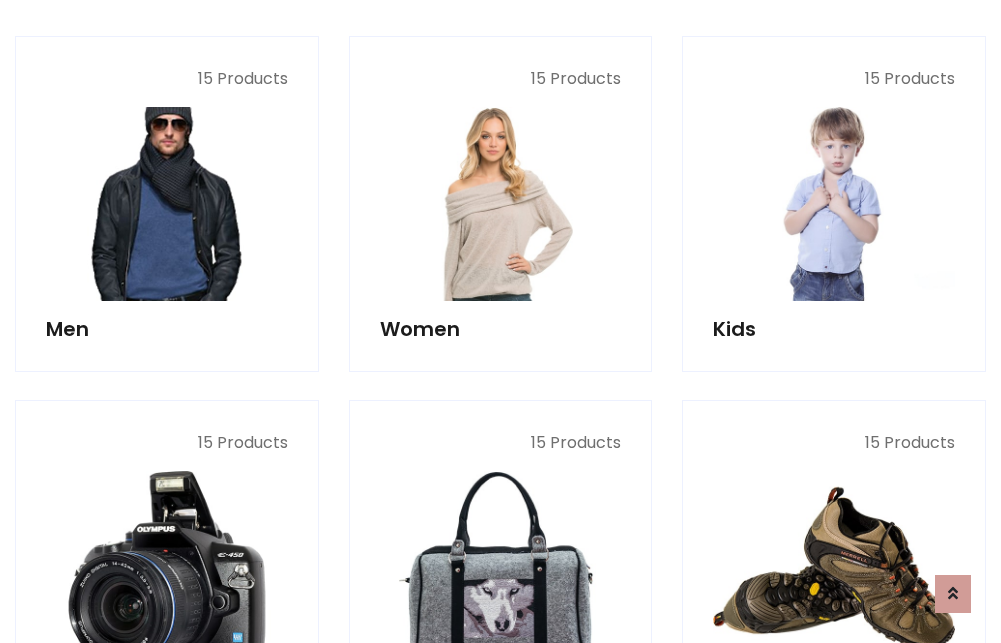 click at bounding box center (167, 204) 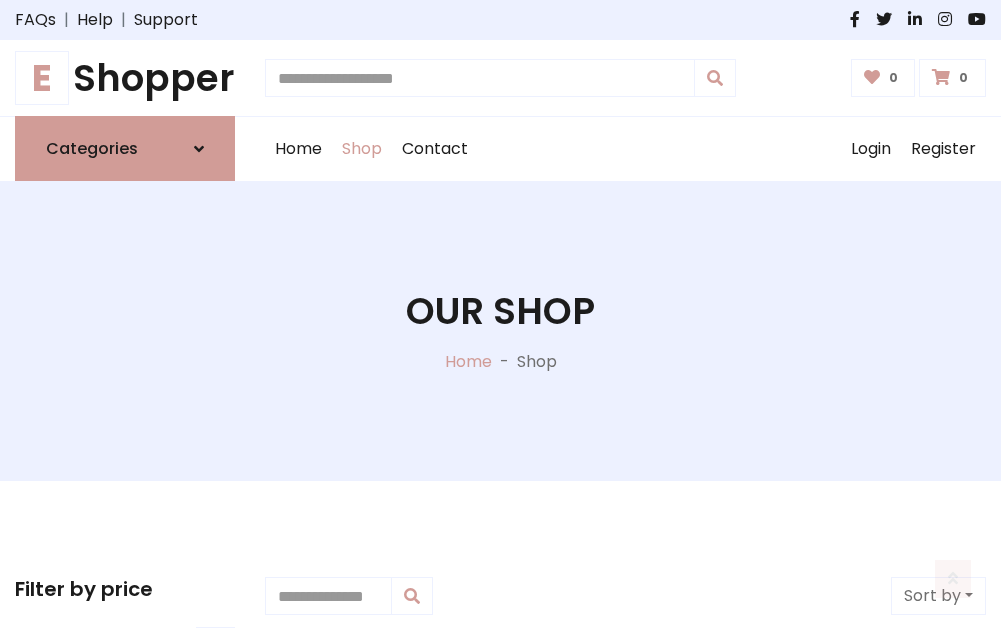 scroll, scrollTop: 807, scrollLeft: 0, axis: vertical 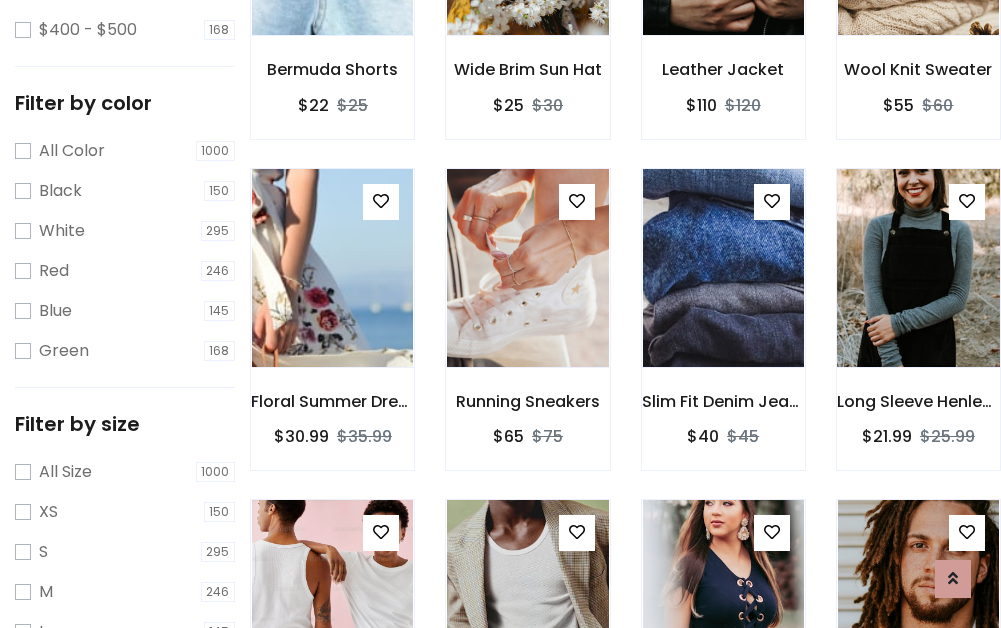 click at bounding box center (918, 268) 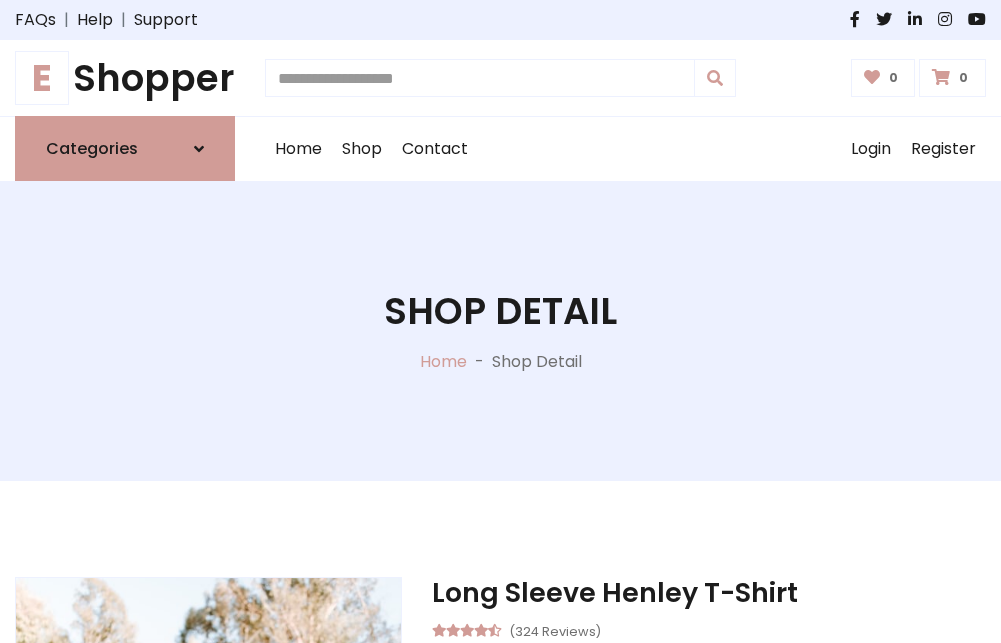 scroll, scrollTop: 0, scrollLeft: 0, axis: both 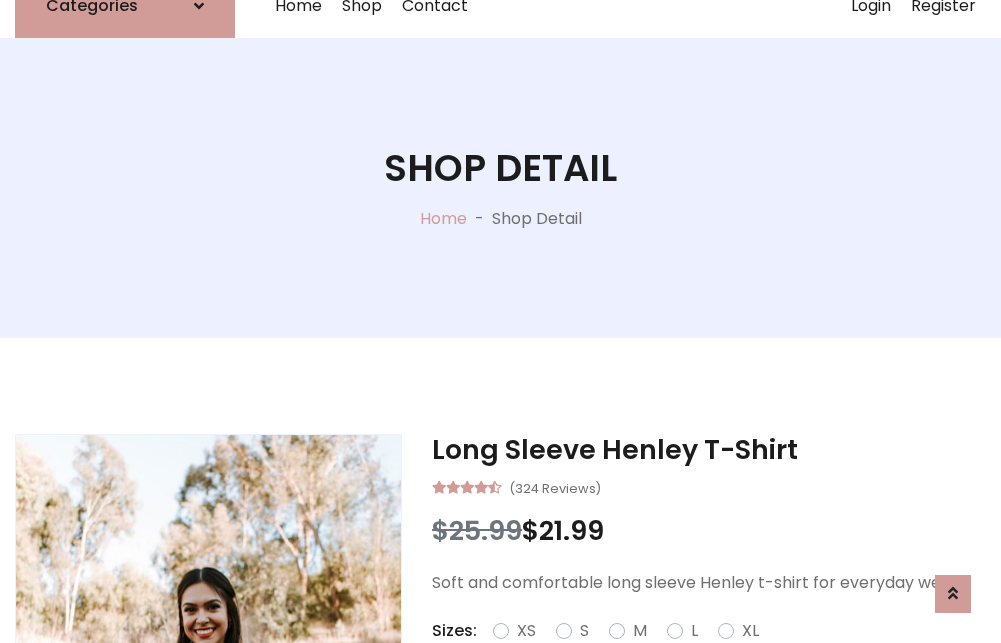 click on "Red" at bounding box center (722, 655) 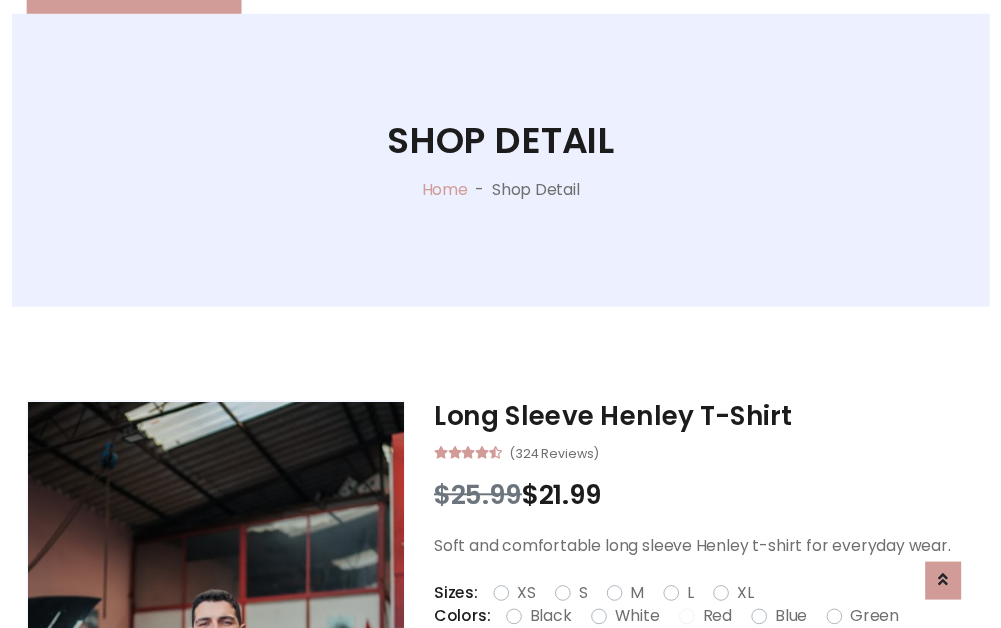 scroll, scrollTop: 237, scrollLeft: 0, axis: vertical 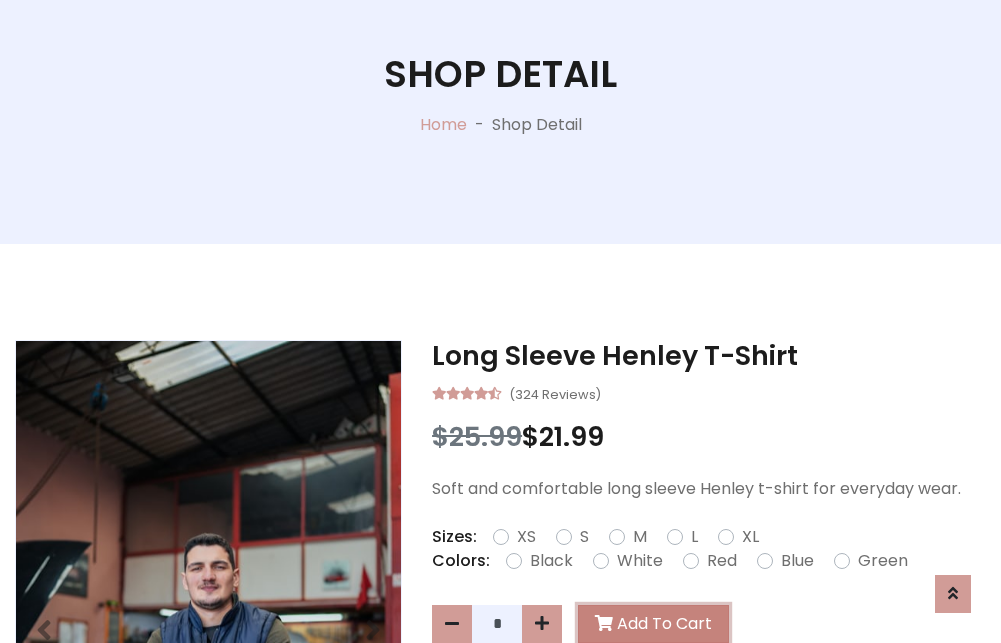 click on "Add To Cart" at bounding box center (653, 624) 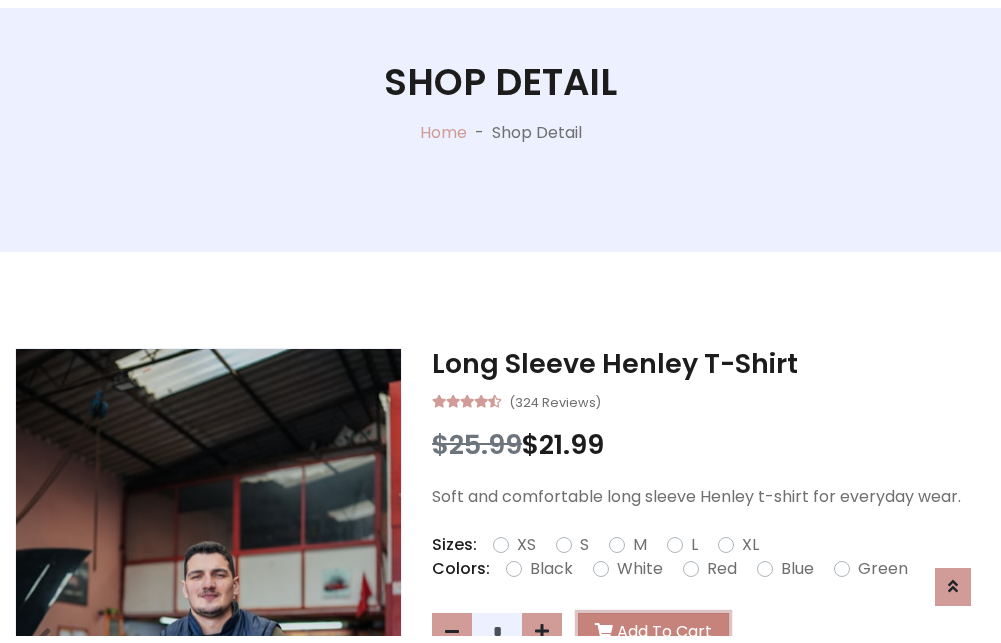 scroll, scrollTop: 0, scrollLeft: 0, axis: both 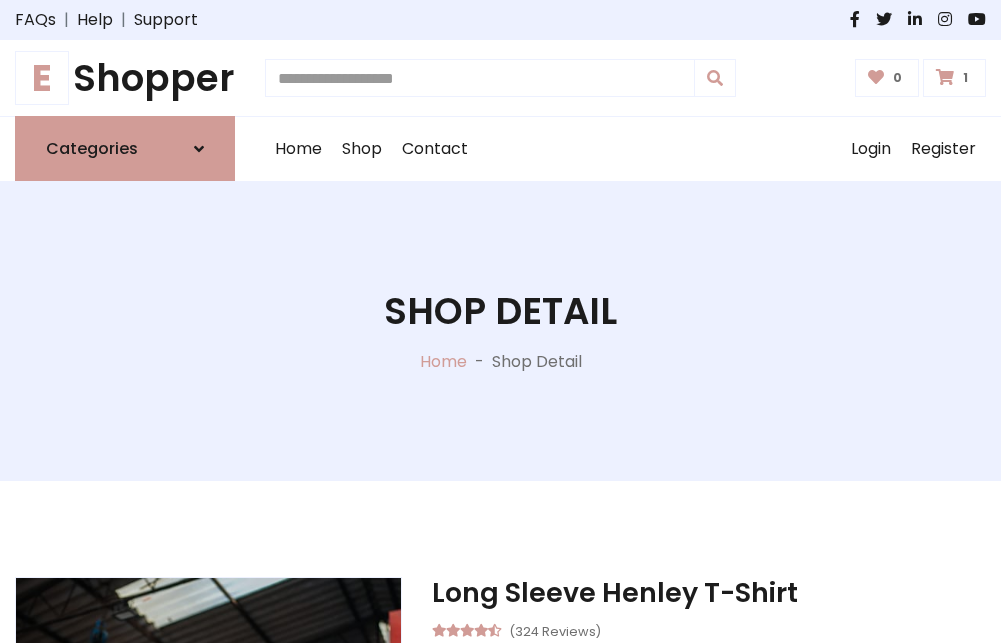 click at bounding box center (945, 77) 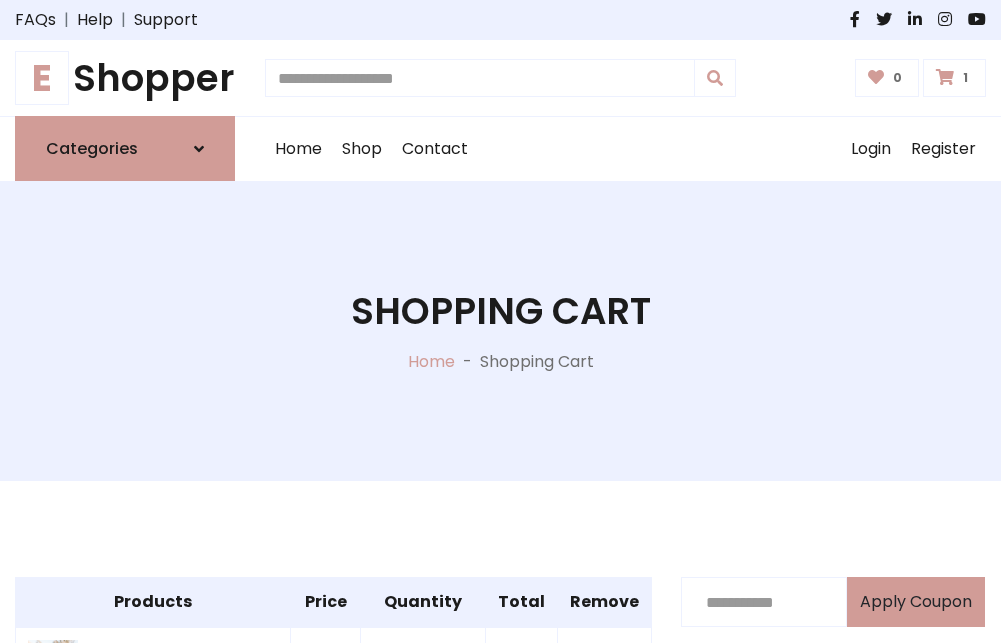 scroll, scrollTop: 474, scrollLeft: 0, axis: vertical 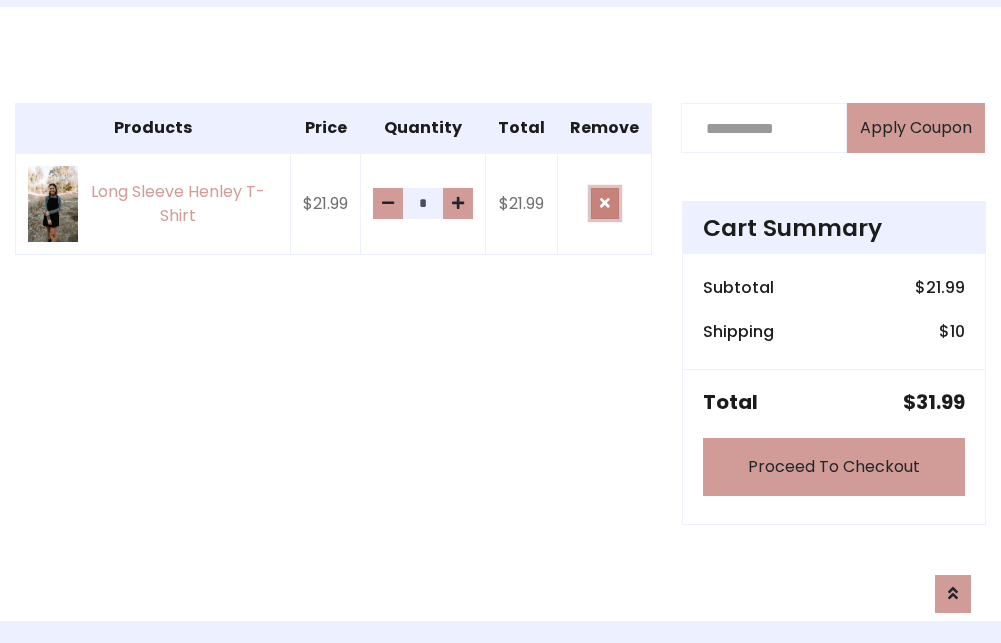 click at bounding box center (605, 203) 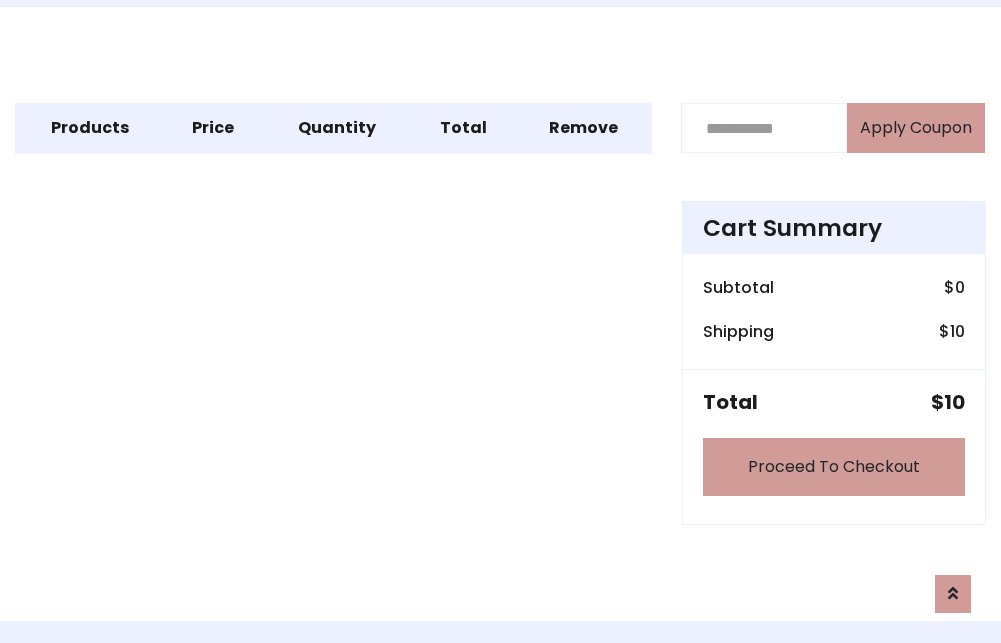 scroll, scrollTop: 247, scrollLeft: 0, axis: vertical 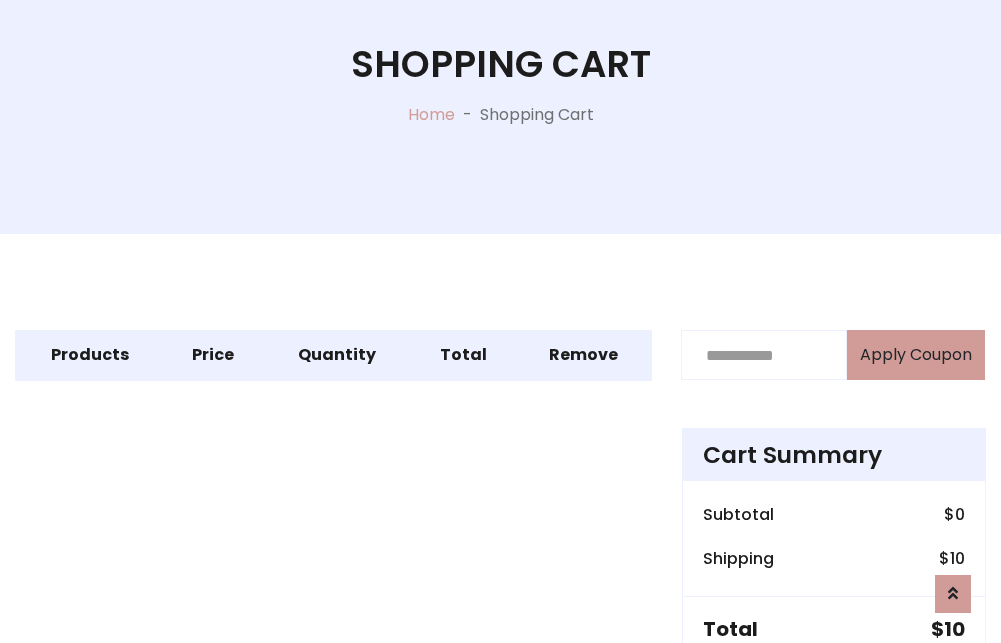 click on "Proceed To Checkout" at bounding box center (834, 694) 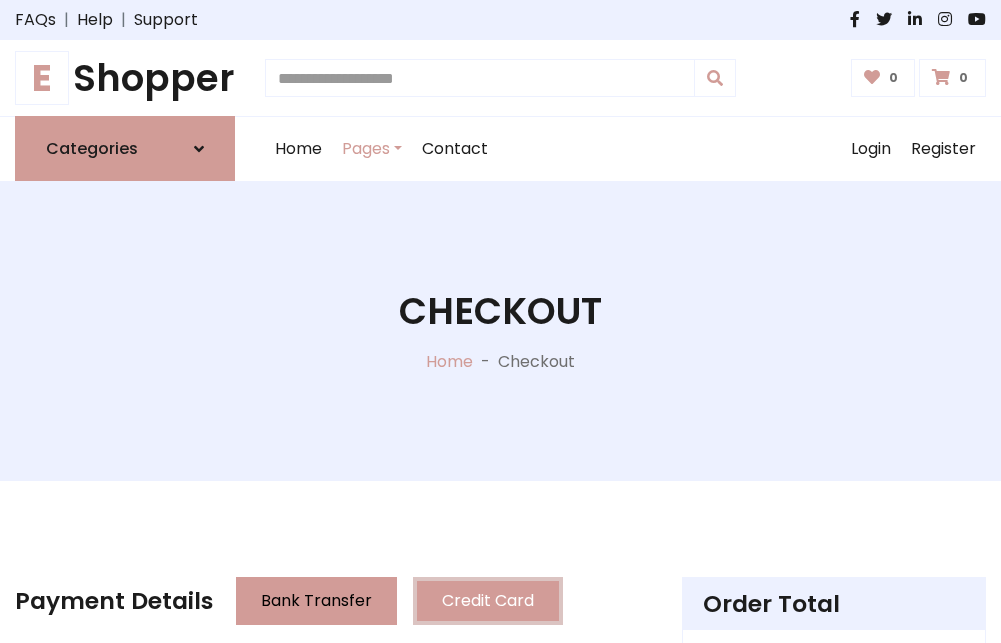 scroll, scrollTop: 137, scrollLeft: 0, axis: vertical 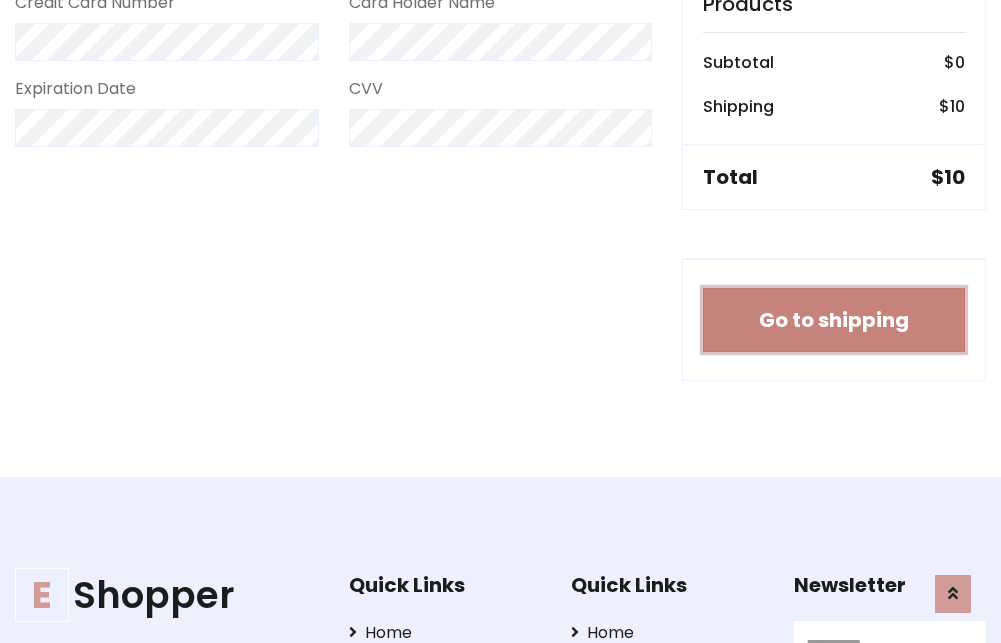 click on "Go to shipping" at bounding box center (834, 320) 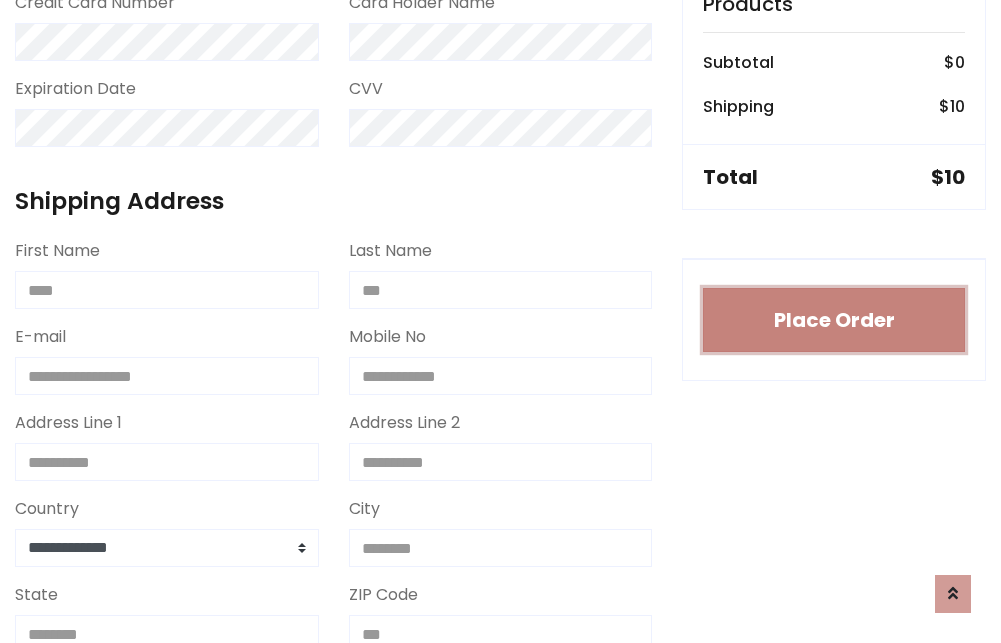 type 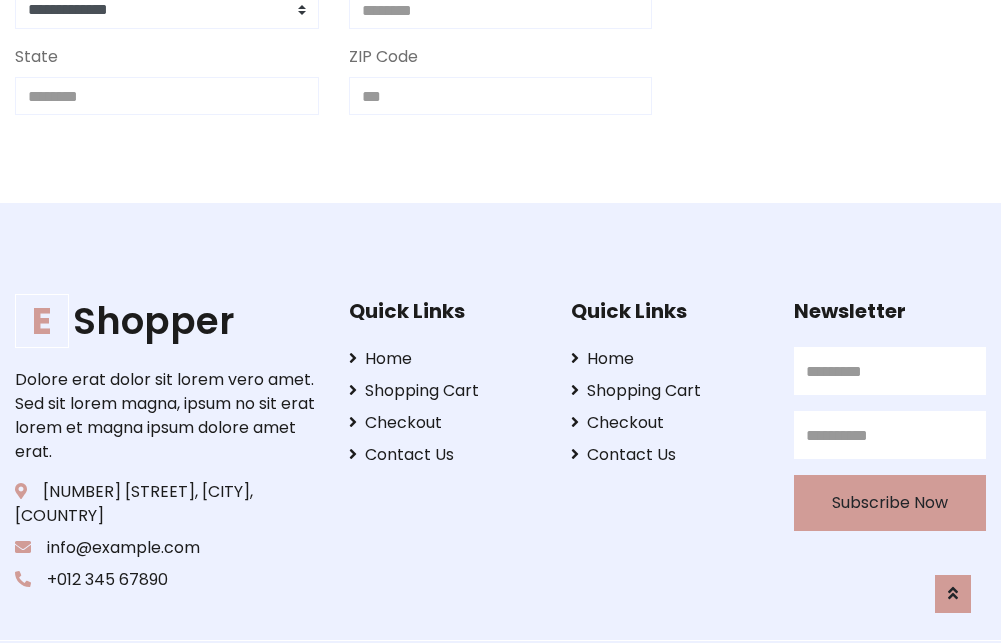 scroll, scrollTop: 713, scrollLeft: 0, axis: vertical 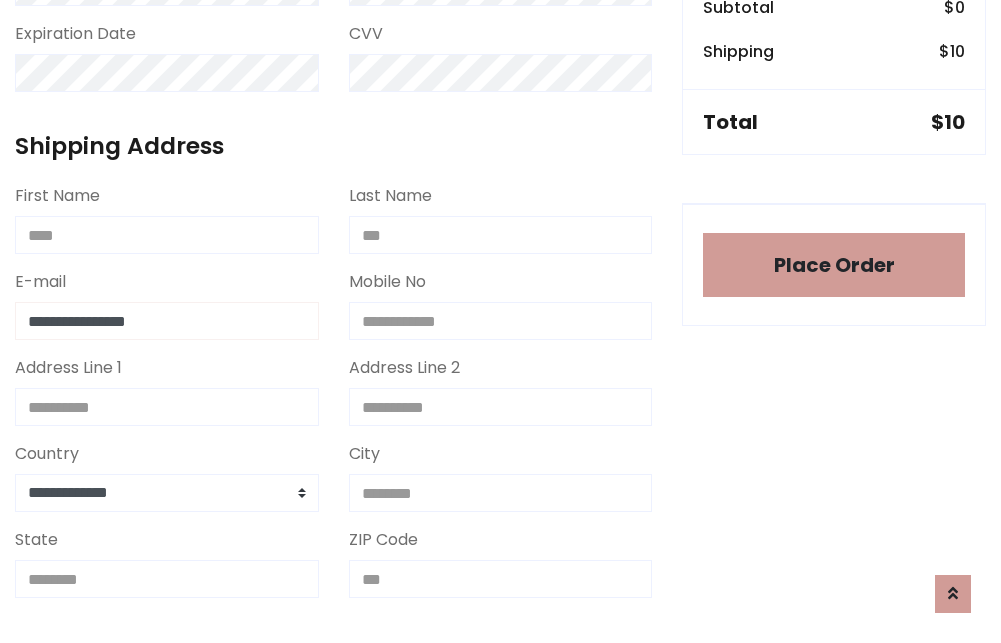 type on "**********" 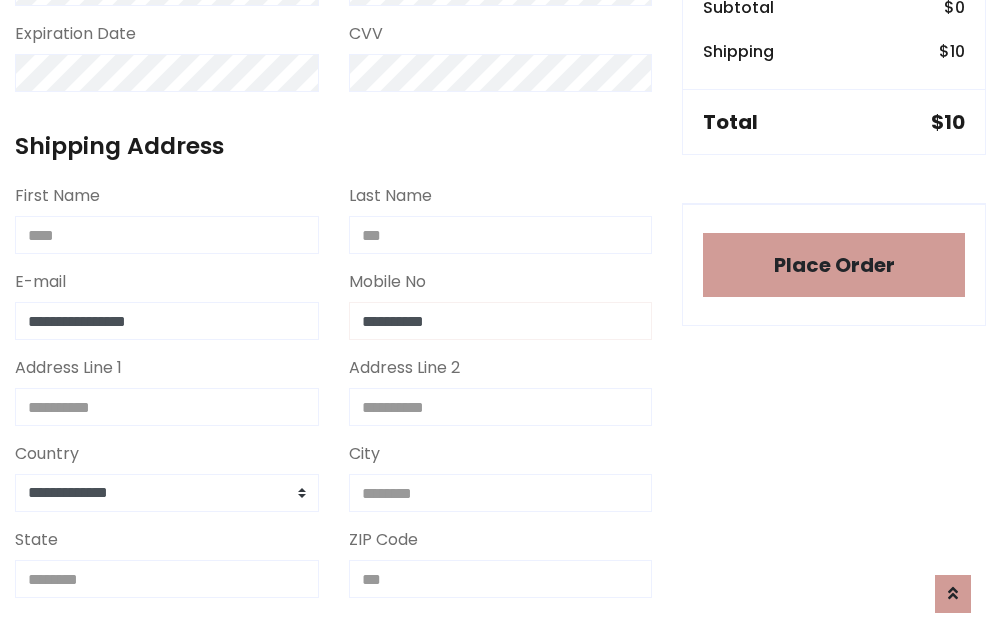 type on "**********" 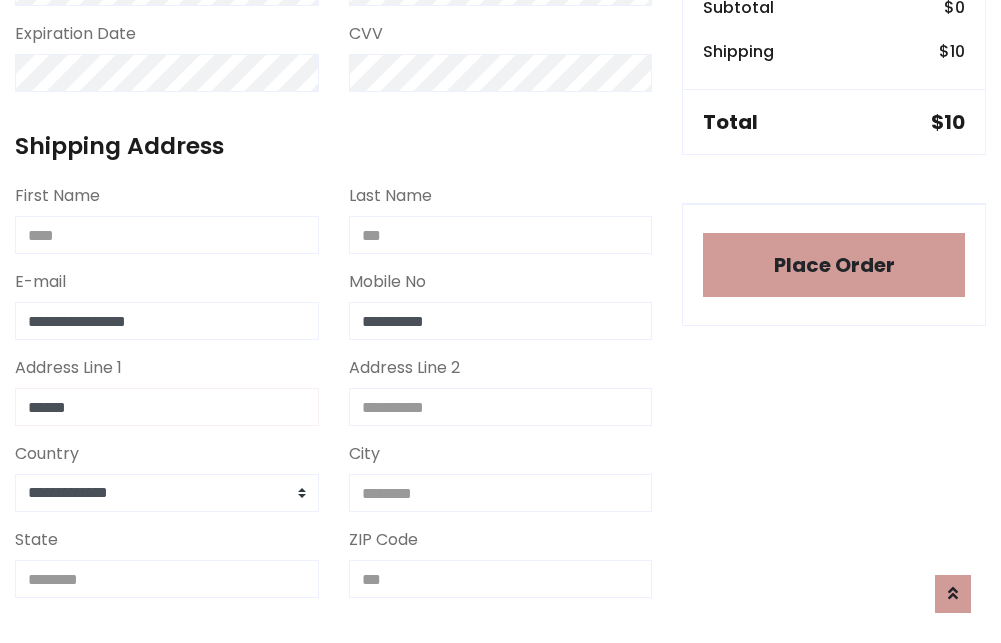 type on "******" 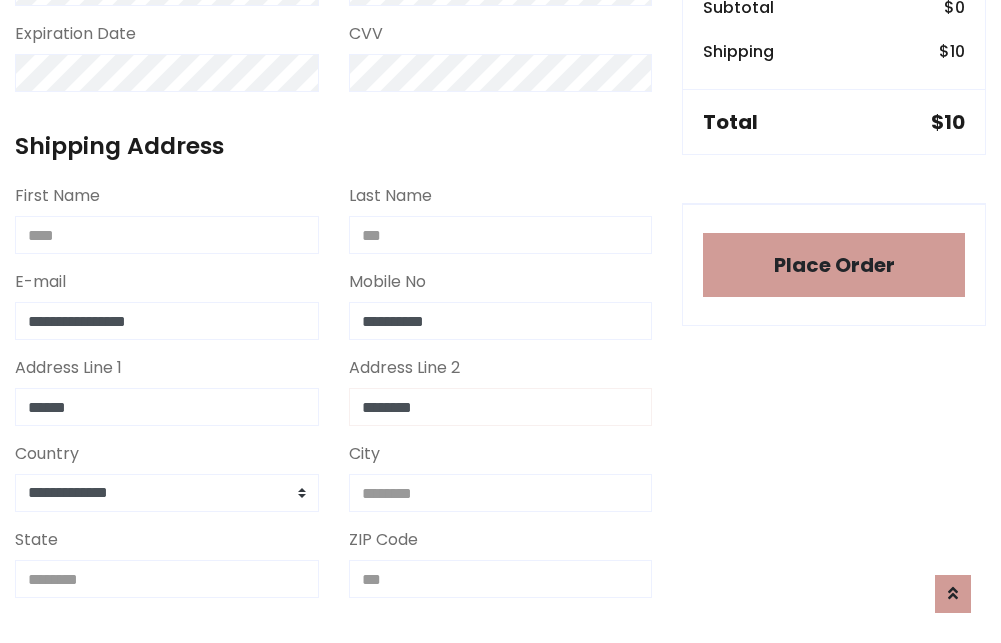 type on "********" 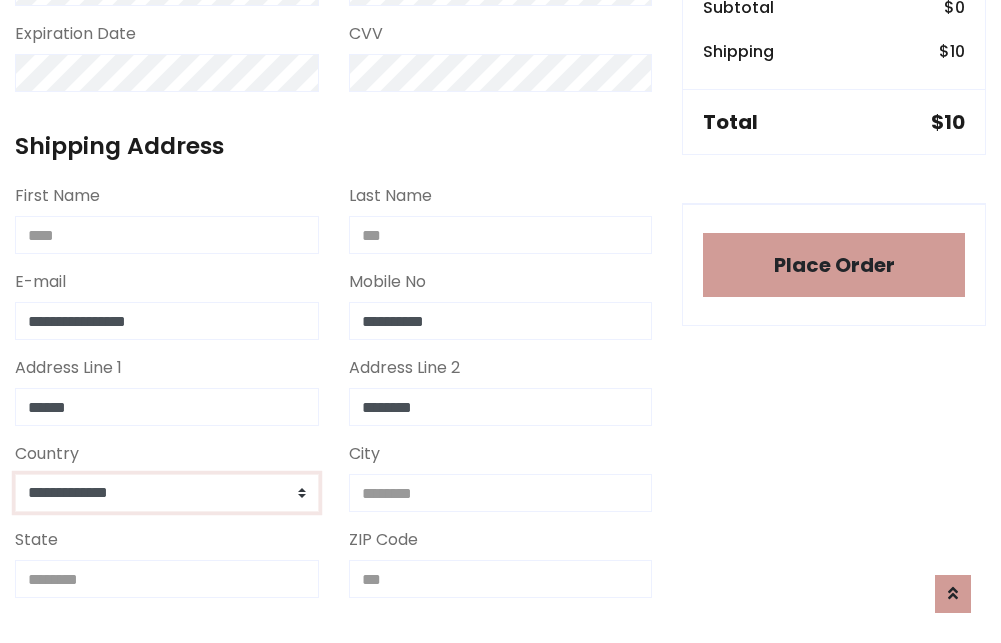 select on "*******" 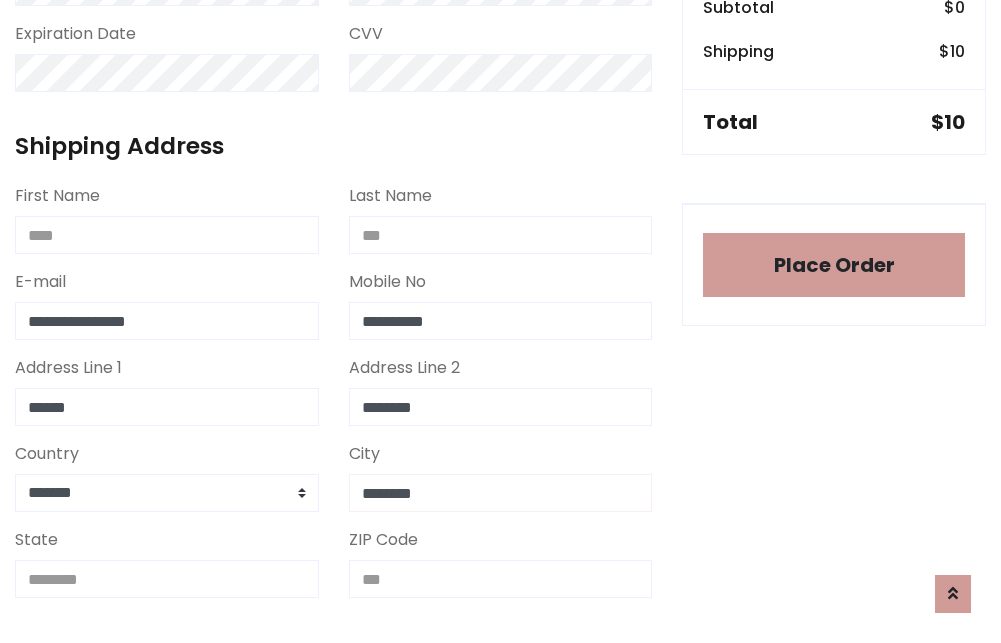 type on "********" 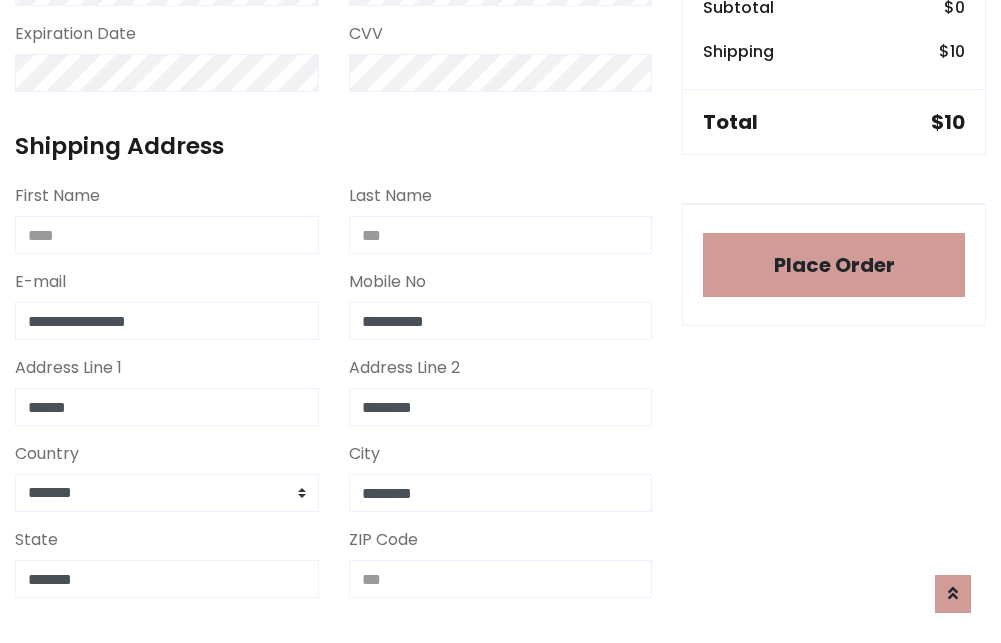 type on "*******" 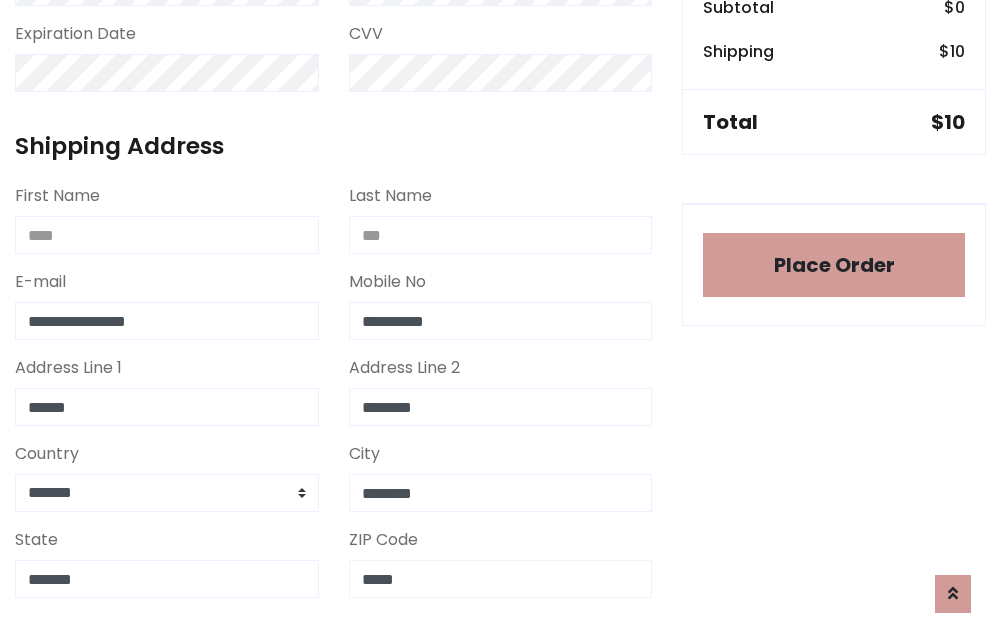 scroll, scrollTop: 403, scrollLeft: 0, axis: vertical 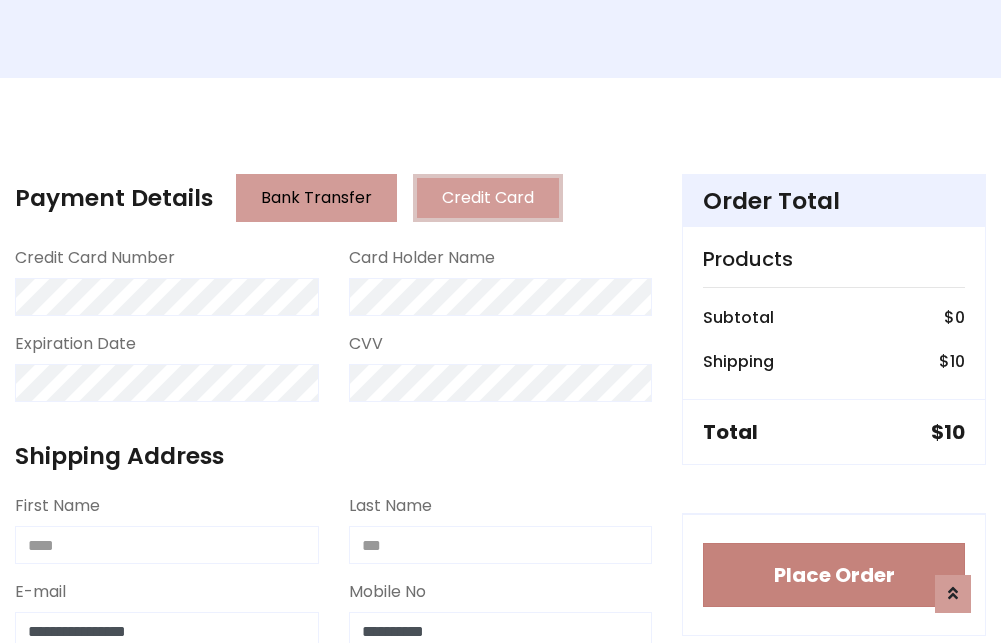 type on "*****" 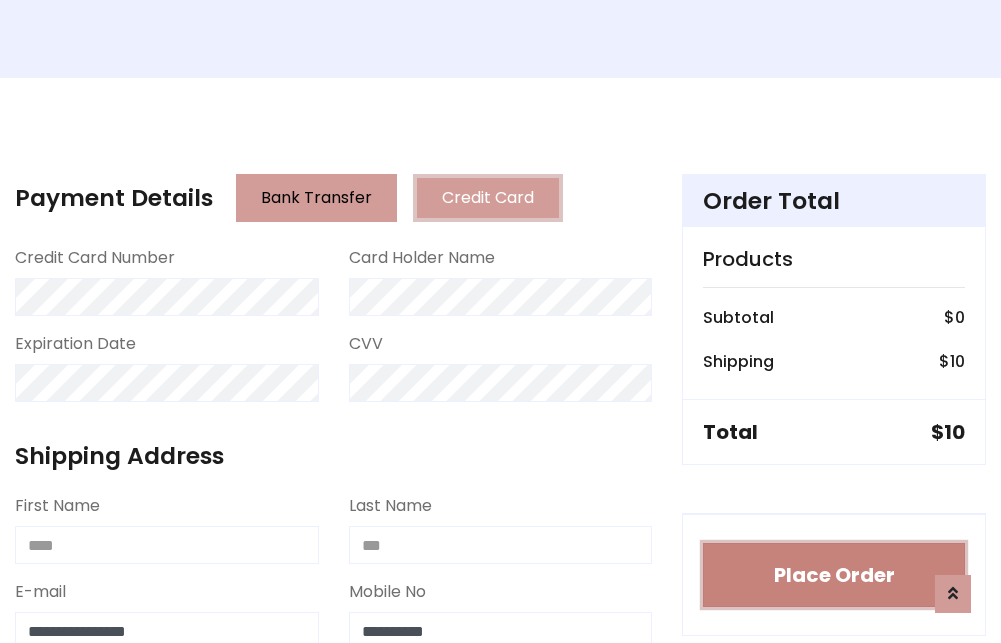 click on "Place Order" at bounding box center [834, 575] 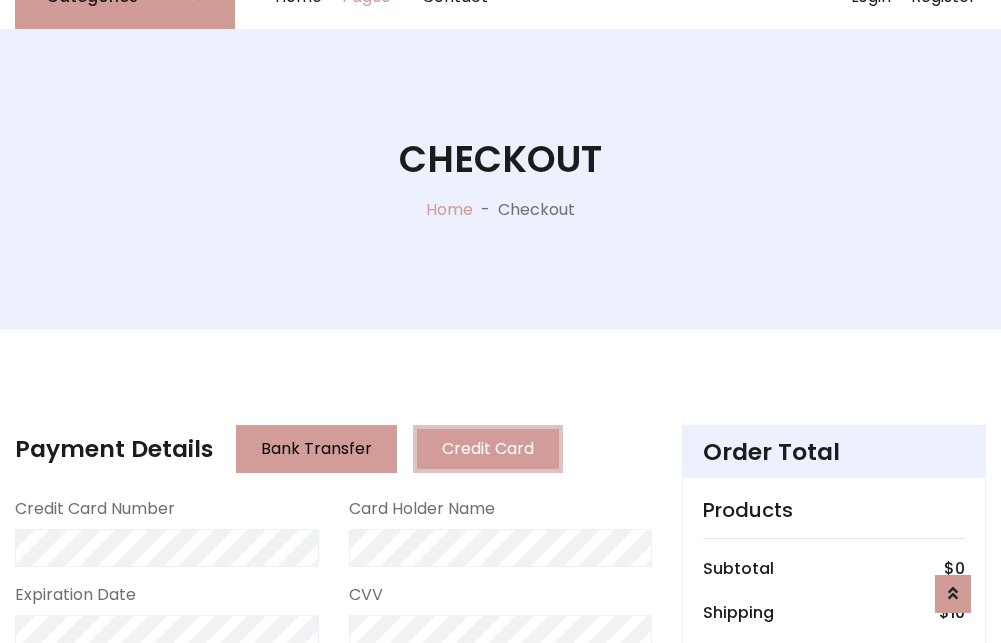 scroll, scrollTop: 0, scrollLeft: 0, axis: both 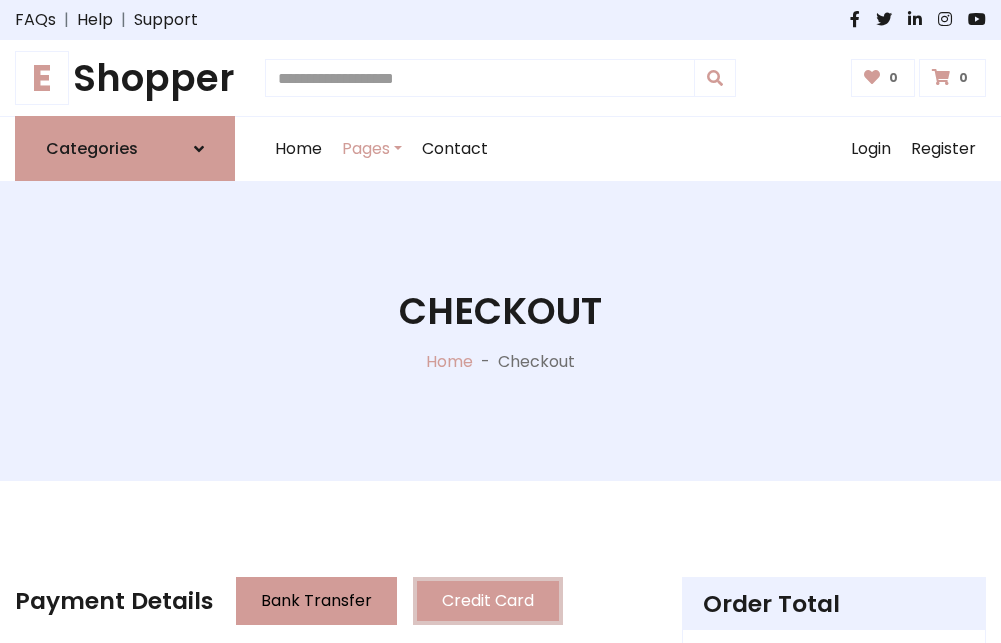 click on "E Shopper" at bounding box center [125, 78] 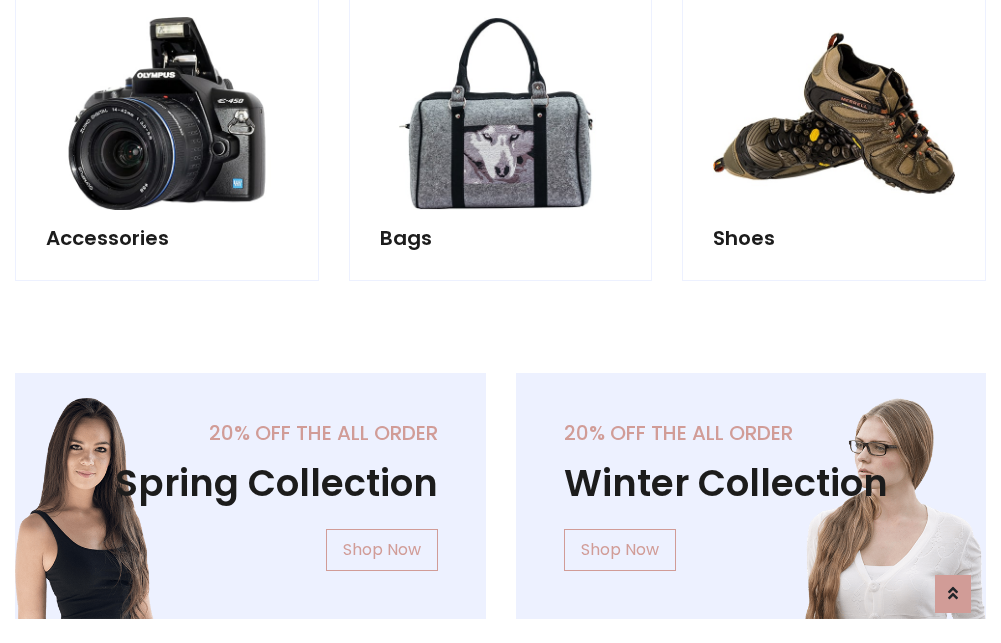 scroll, scrollTop: 770, scrollLeft: 0, axis: vertical 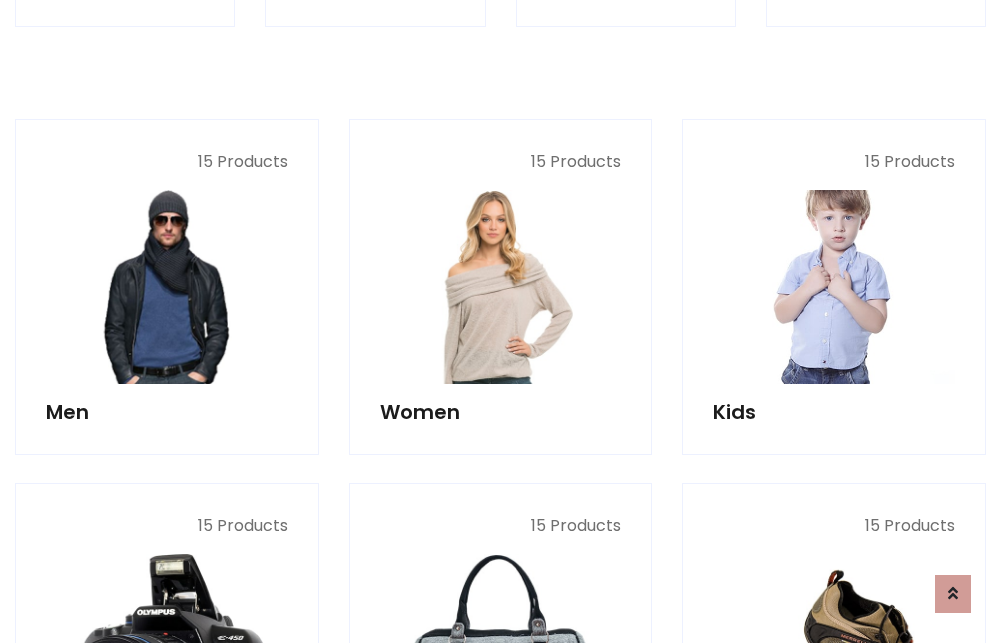 click at bounding box center [834, 287] 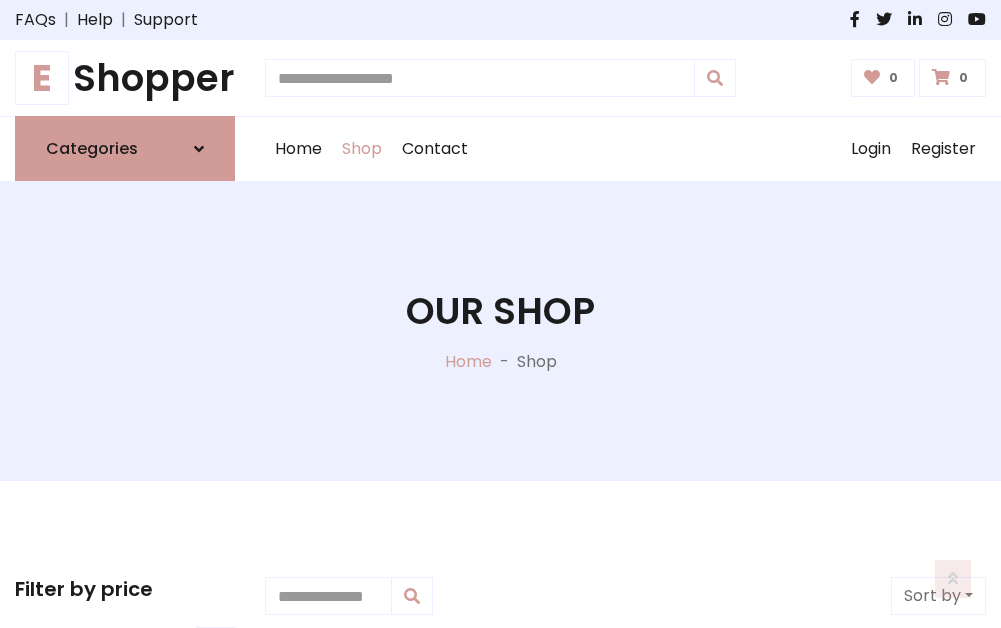 scroll, scrollTop: 549, scrollLeft: 0, axis: vertical 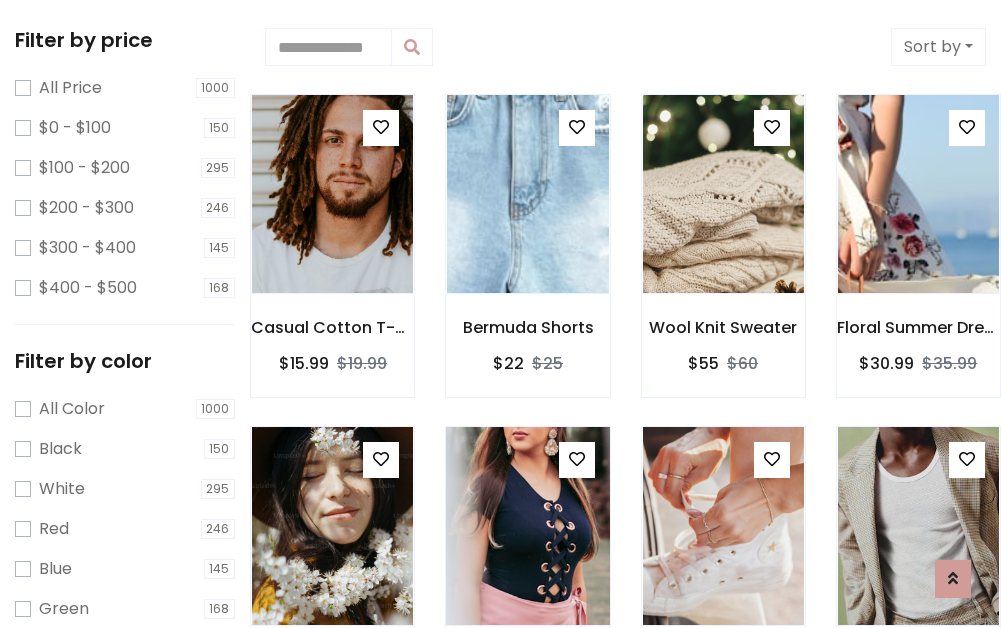 click at bounding box center (577, 459) 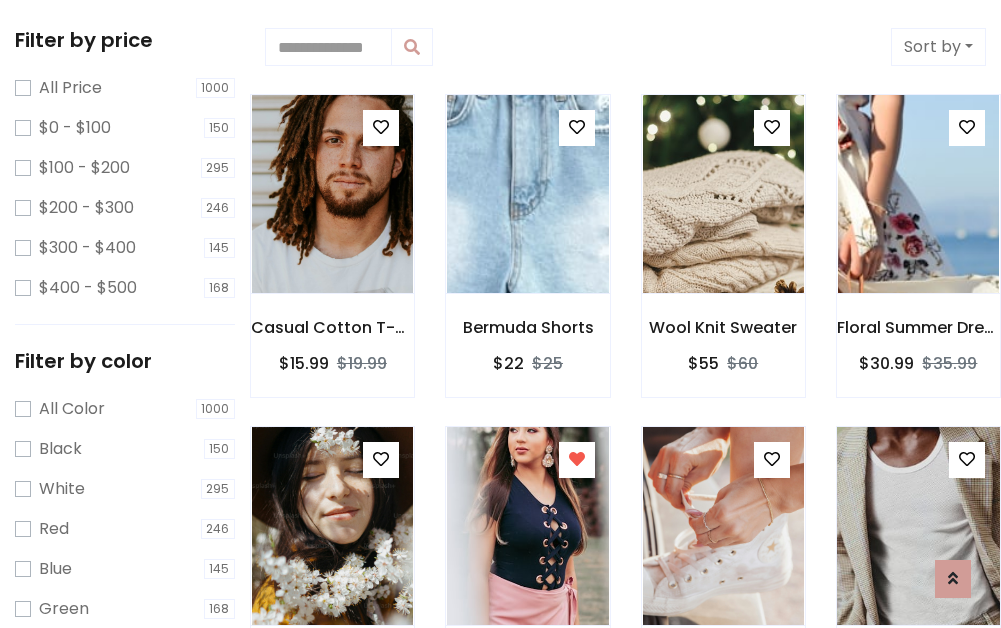 click at bounding box center (918, 526) 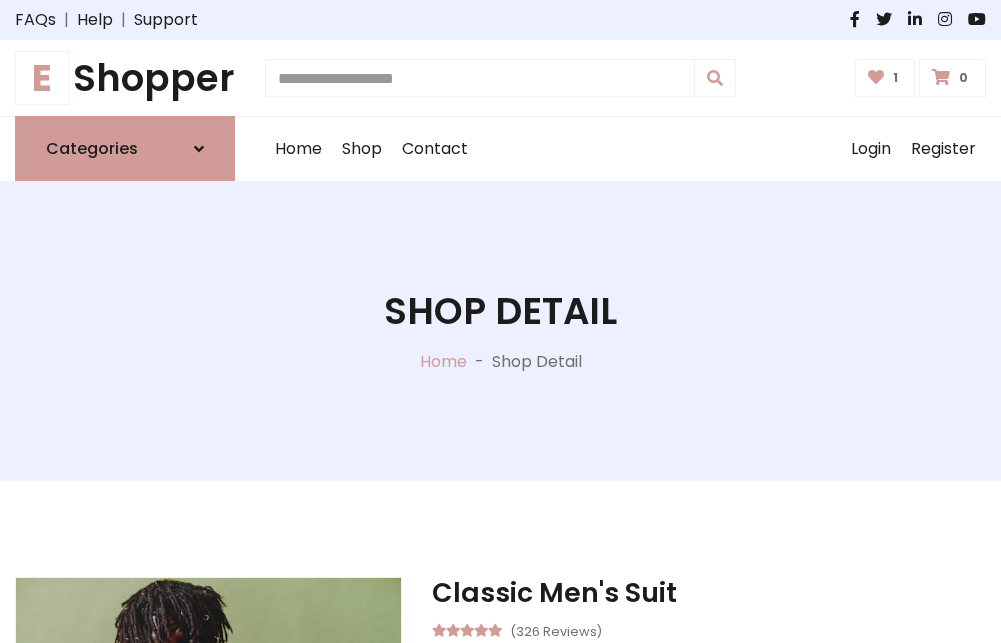 scroll, scrollTop: 262, scrollLeft: 0, axis: vertical 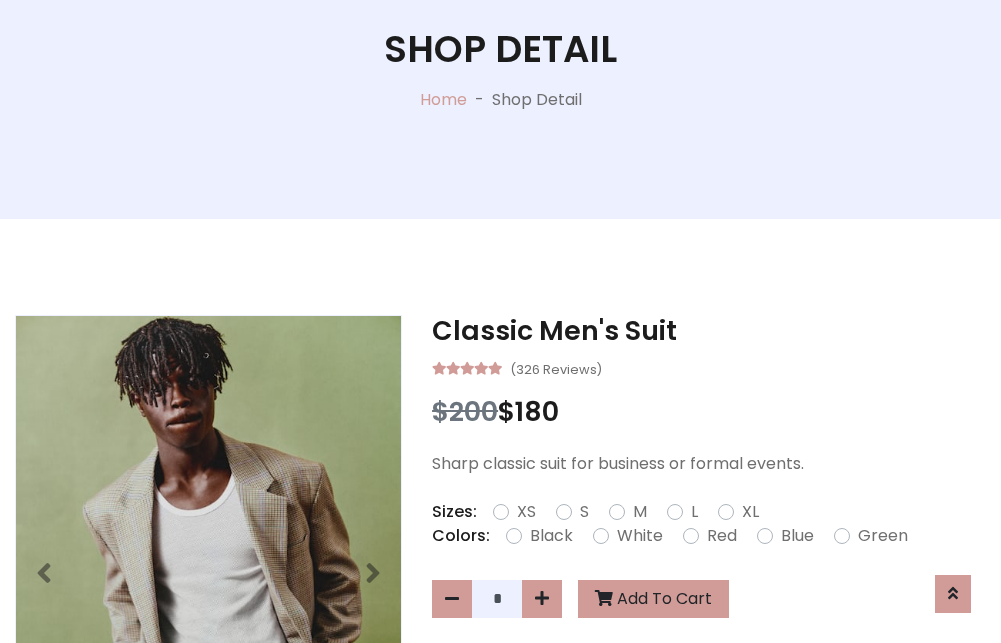 click on "XL" at bounding box center (750, 512) 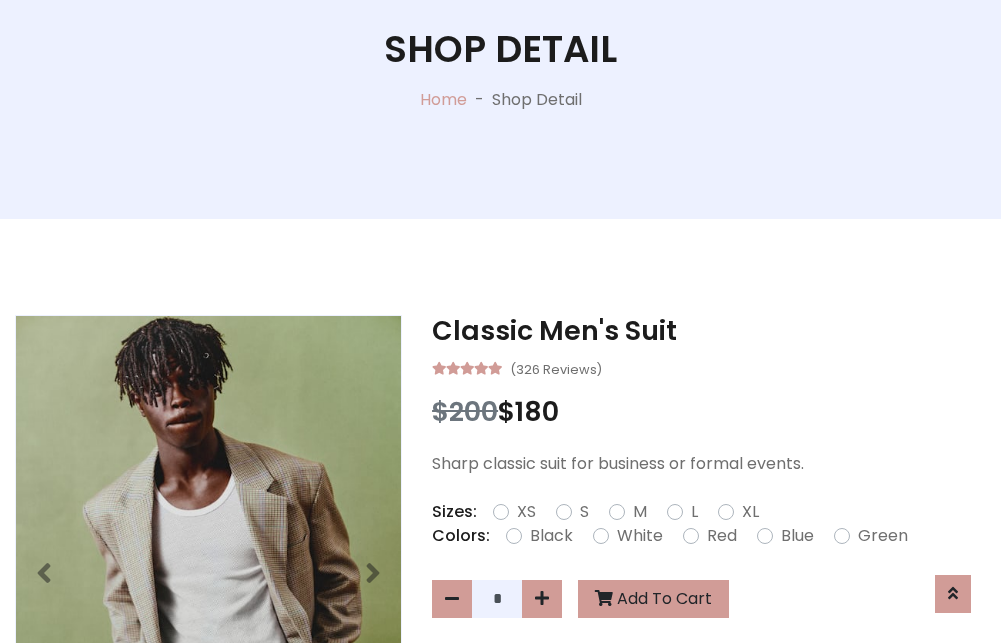 click on "Black" at bounding box center [551, 536] 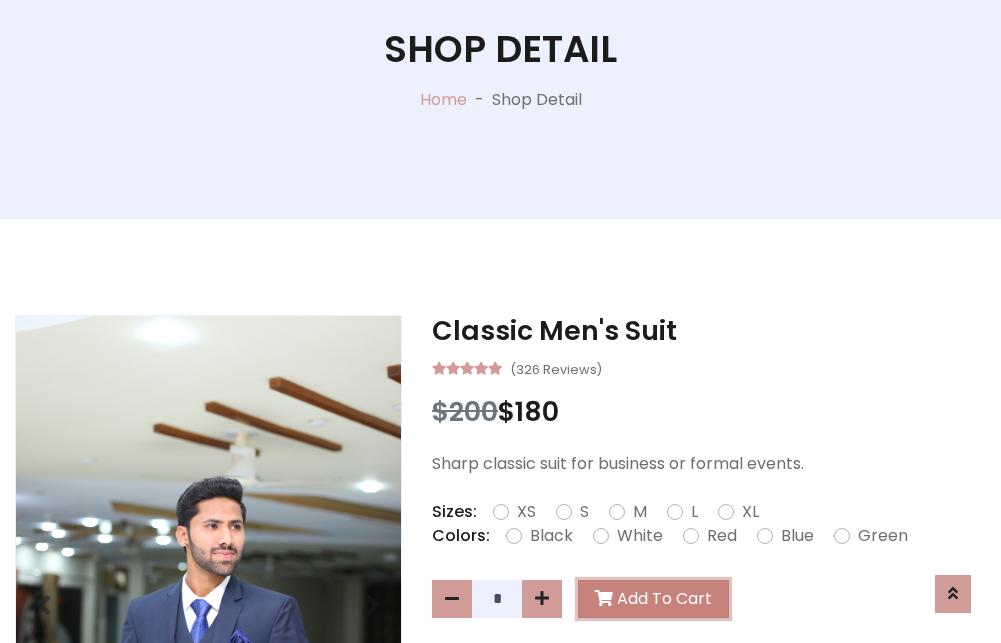click on "Add To Cart" at bounding box center (653, 599) 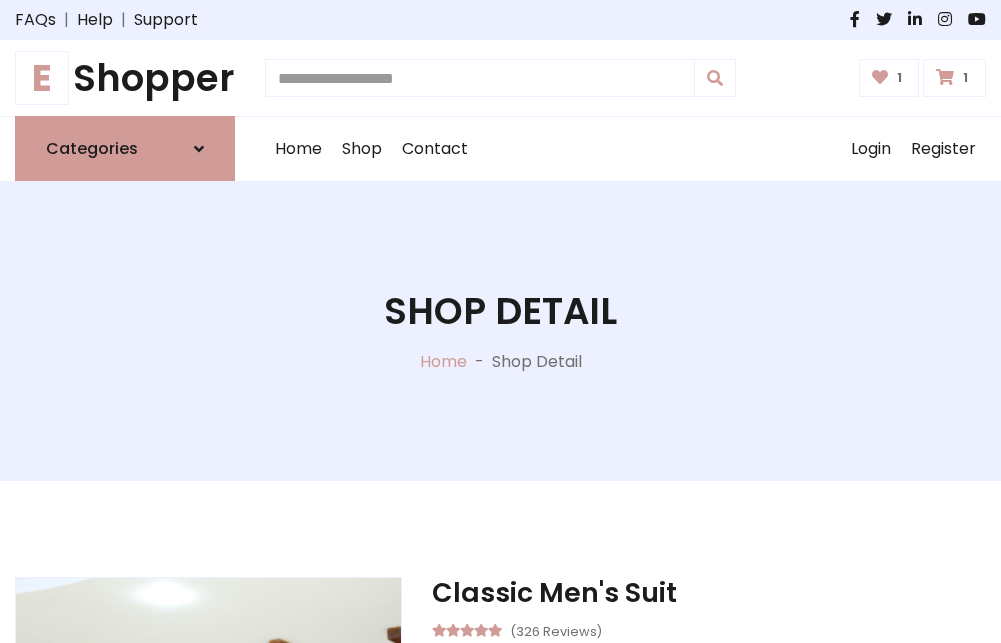 click at bounding box center [945, 77] 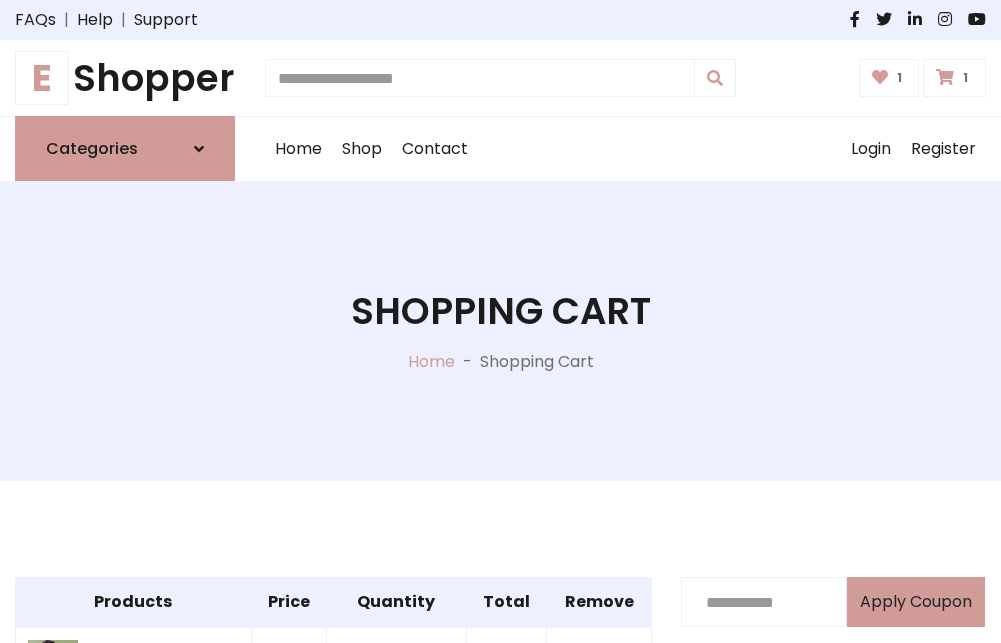 scroll, scrollTop: 570, scrollLeft: 0, axis: vertical 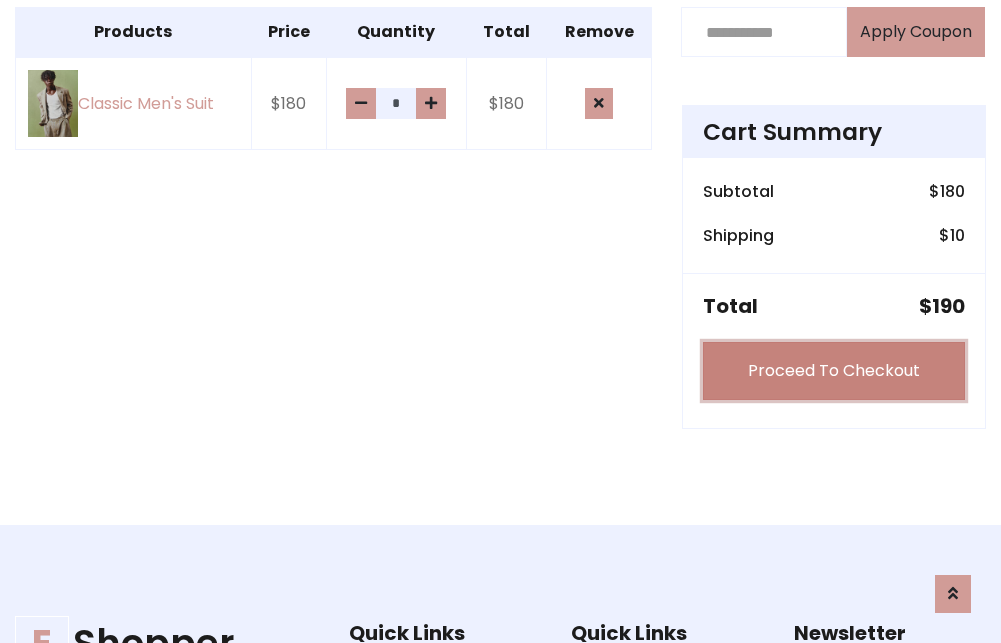 click on "Proceed To Checkout" at bounding box center [834, 371] 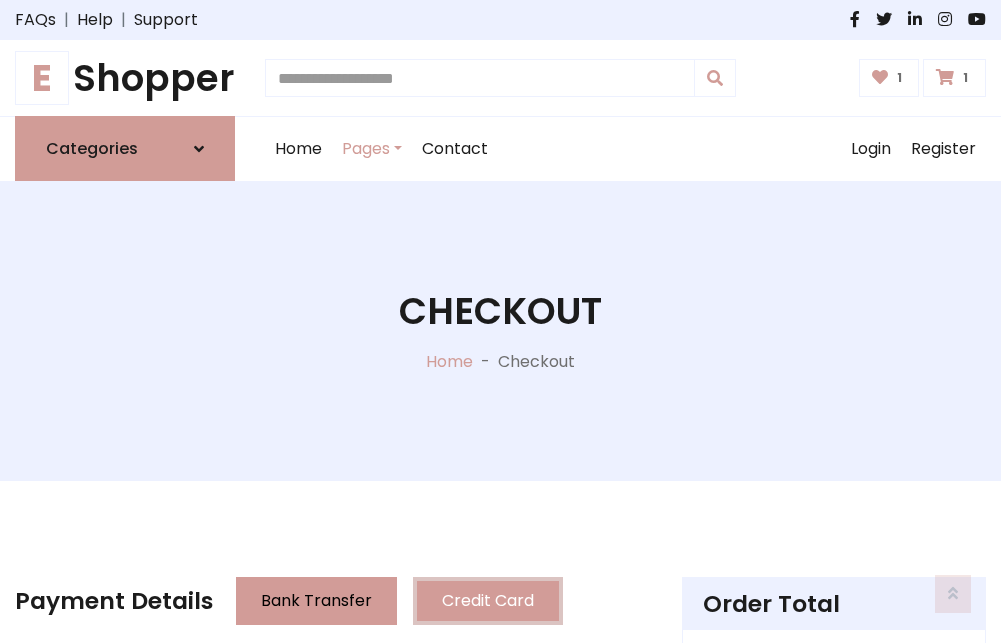 scroll, scrollTop: 201, scrollLeft: 0, axis: vertical 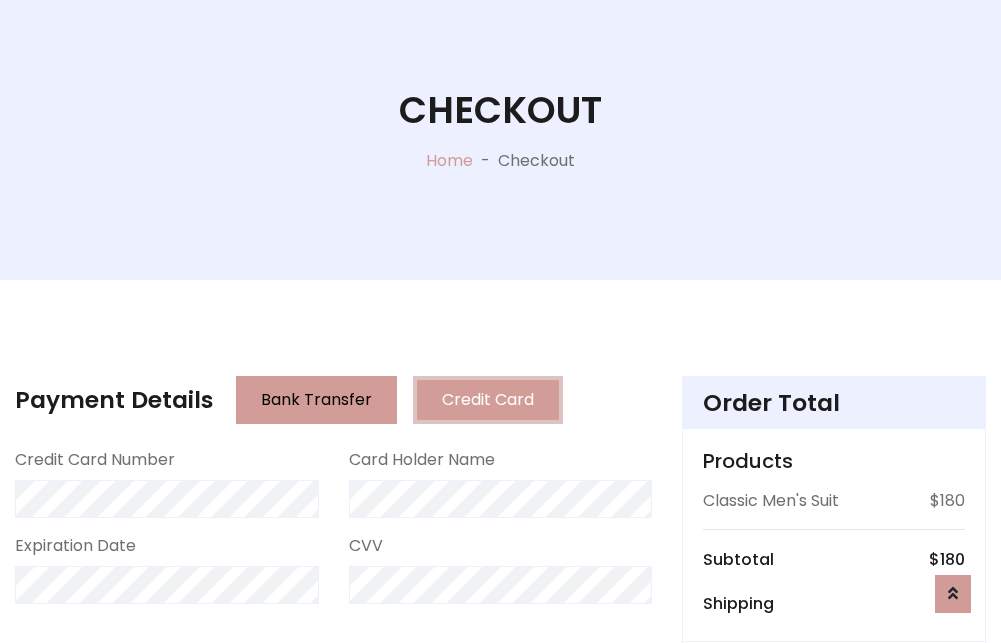 click on "Go to shipping" at bounding box center (834, 817) 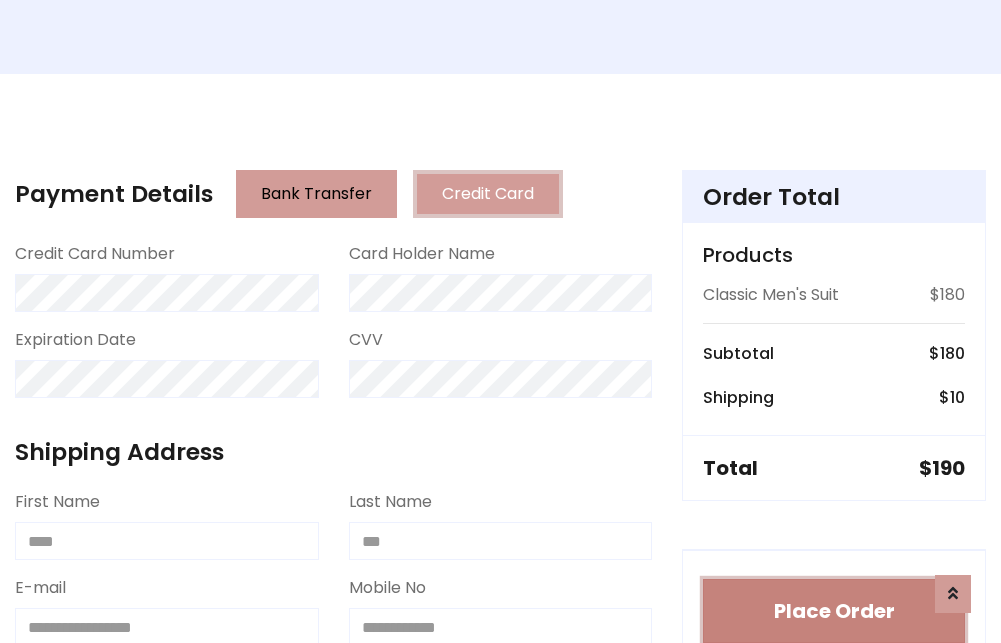 type 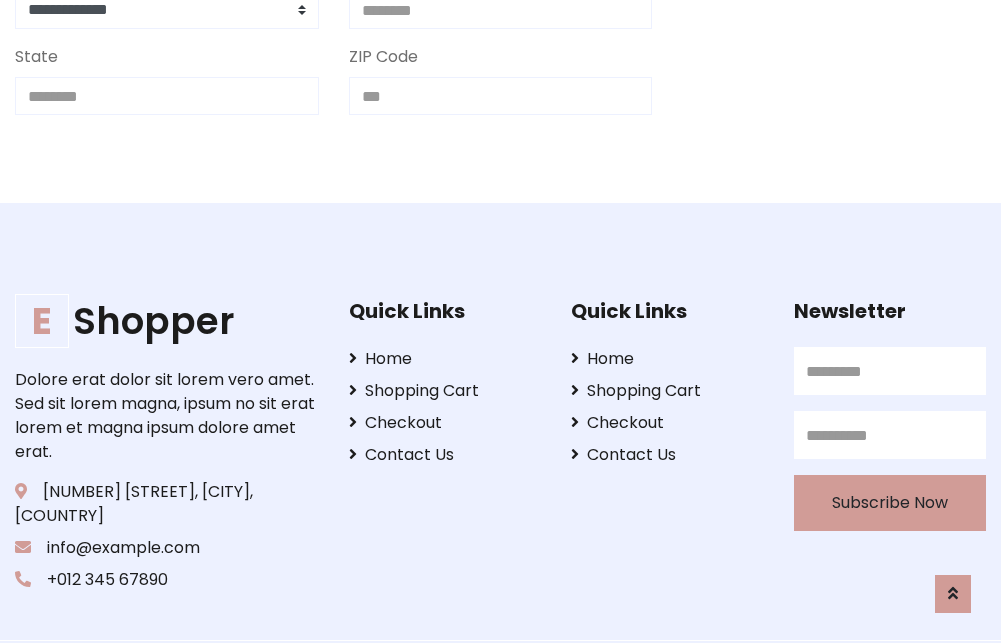 scroll, scrollTop: 713, scrollLeft: 0, axis: vertical 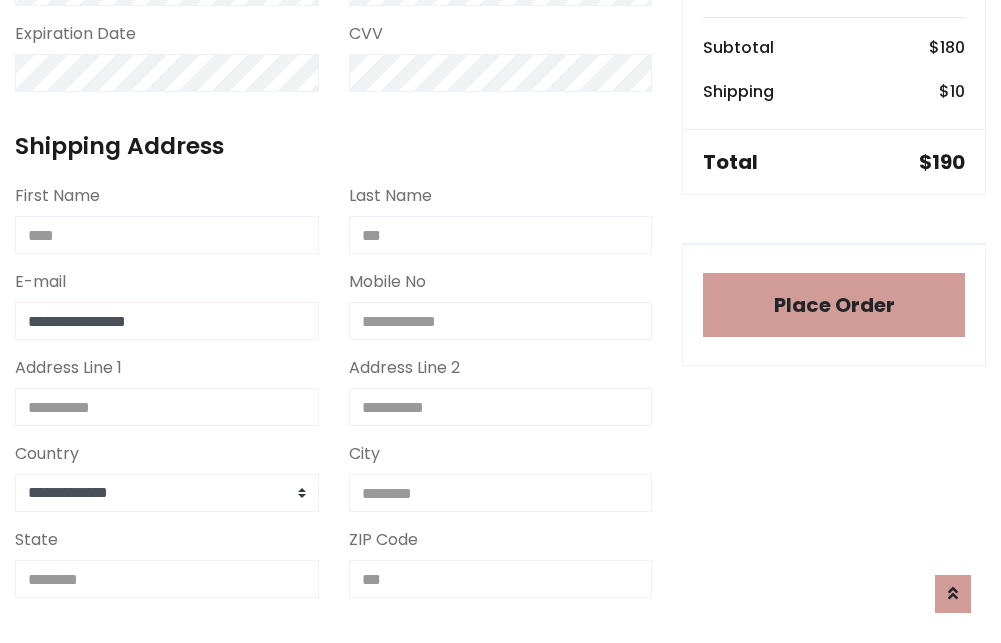type on "**********" 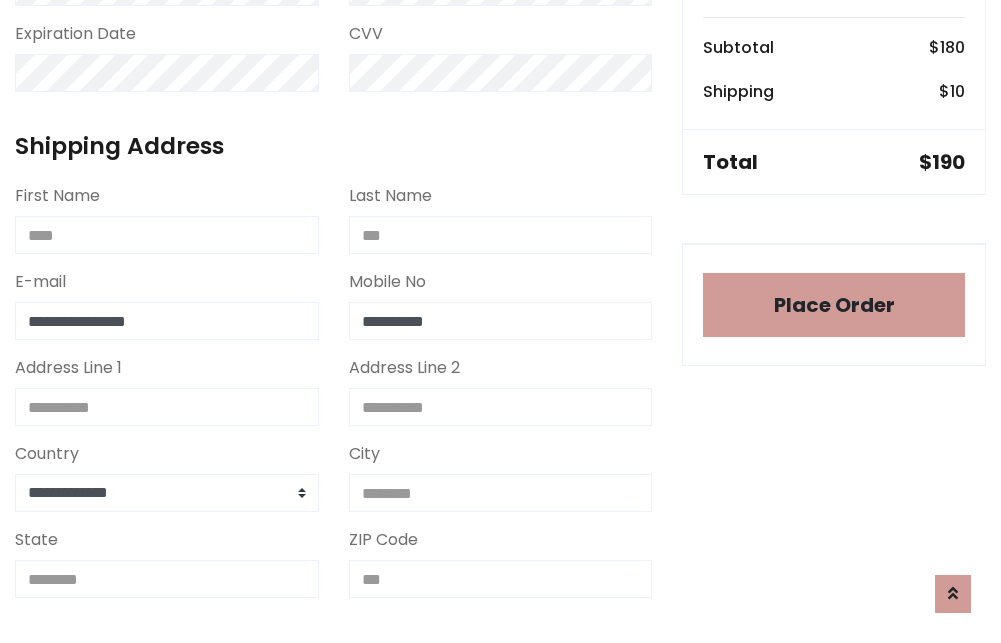 scroll, scrollTop: 573, scrollLeft: 0, axis: vertical 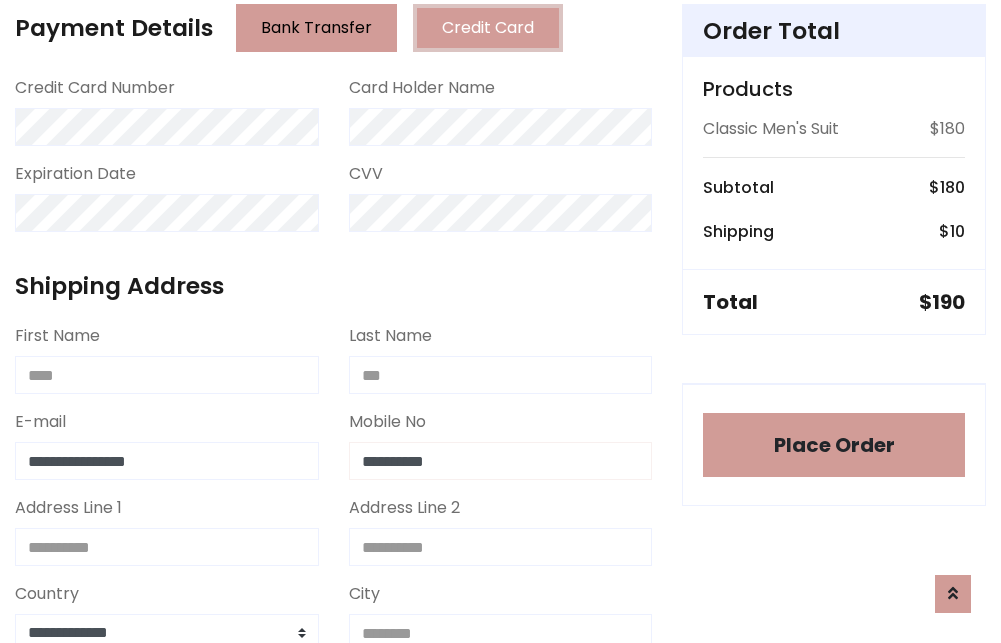 type on "**********" 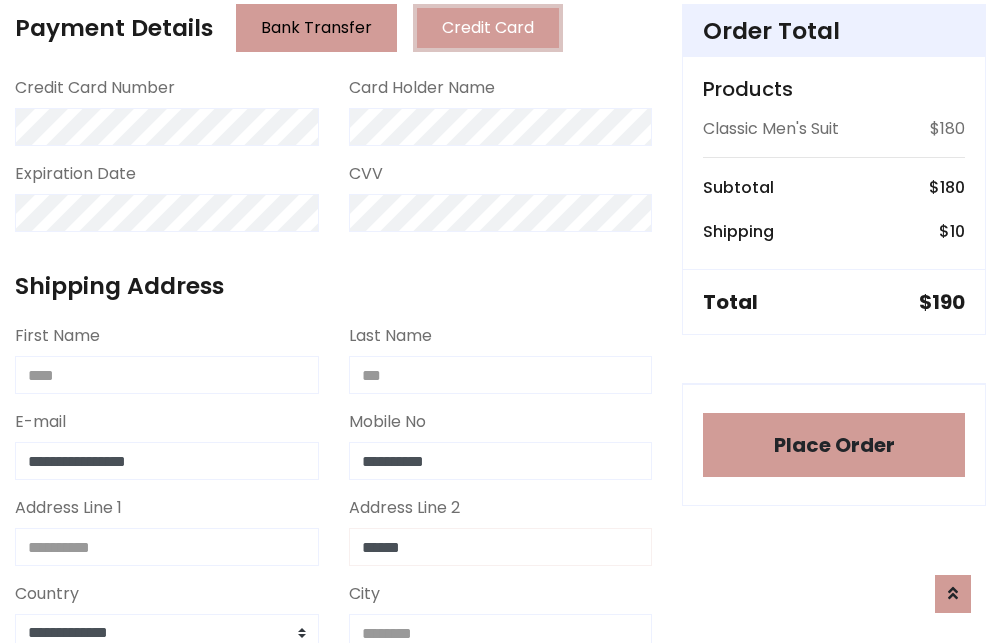 type on "******" 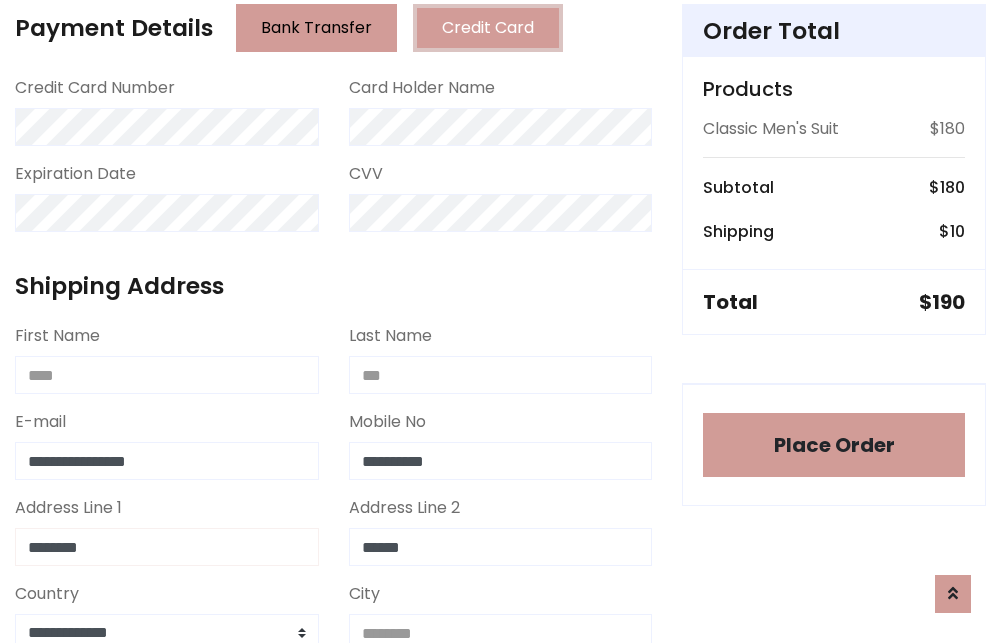 type on "********" 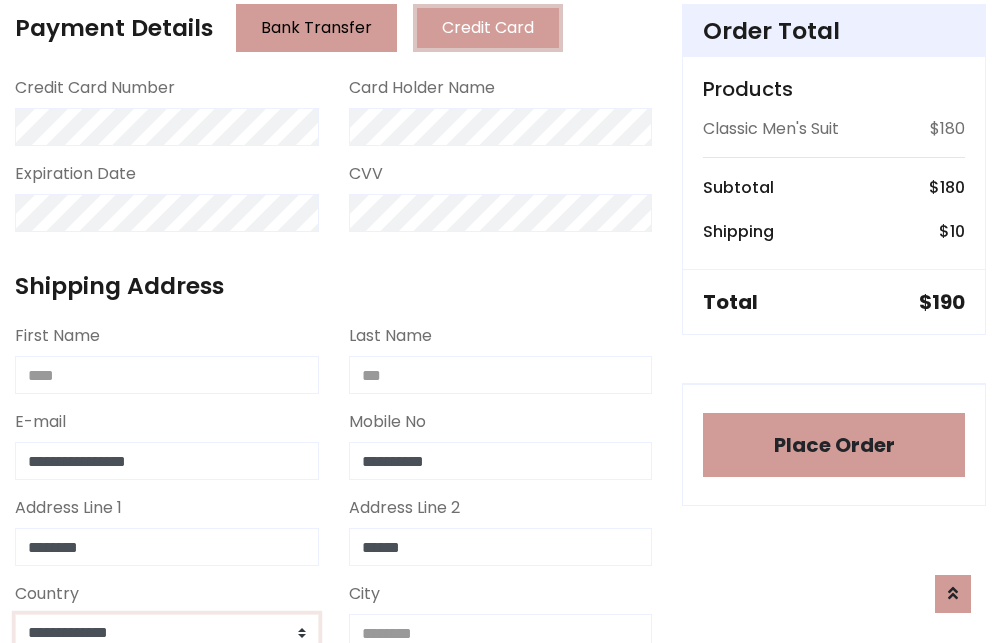 select on "*******" 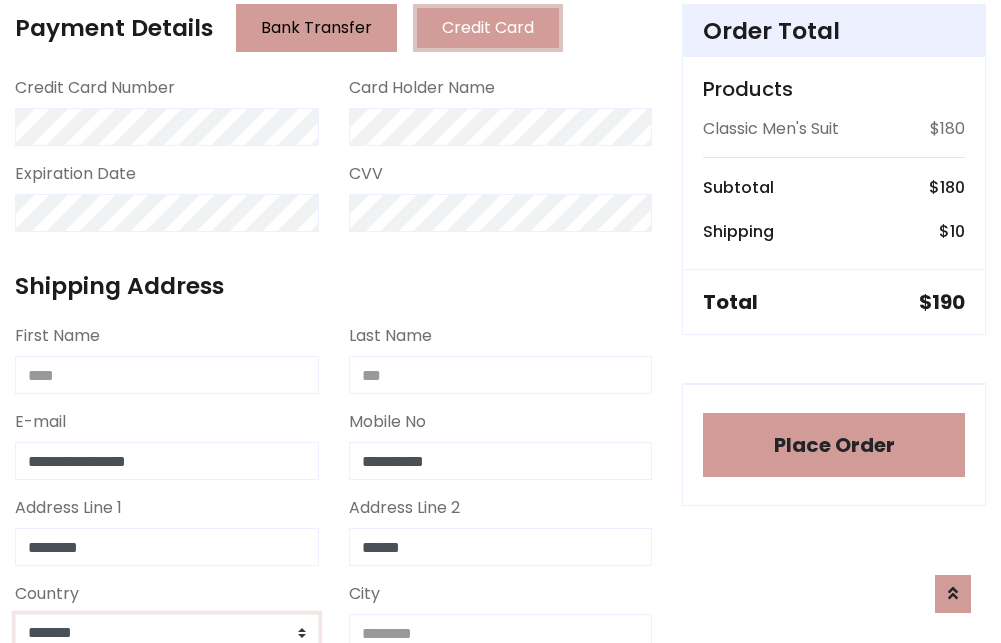 scroll, scrollTop: 583, scrollLeft: 0, axis: vertical 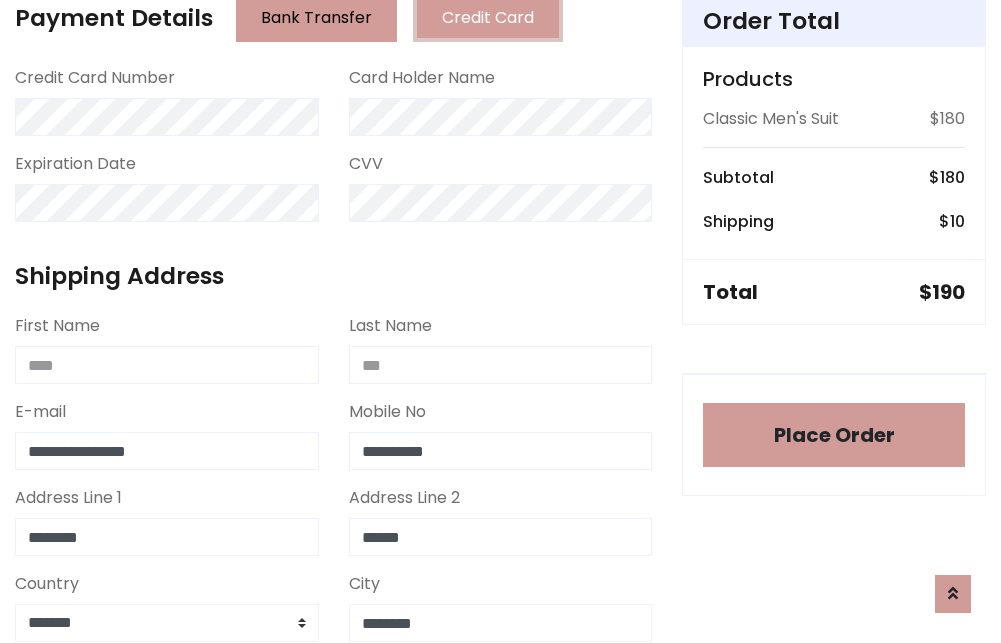 type on "********" 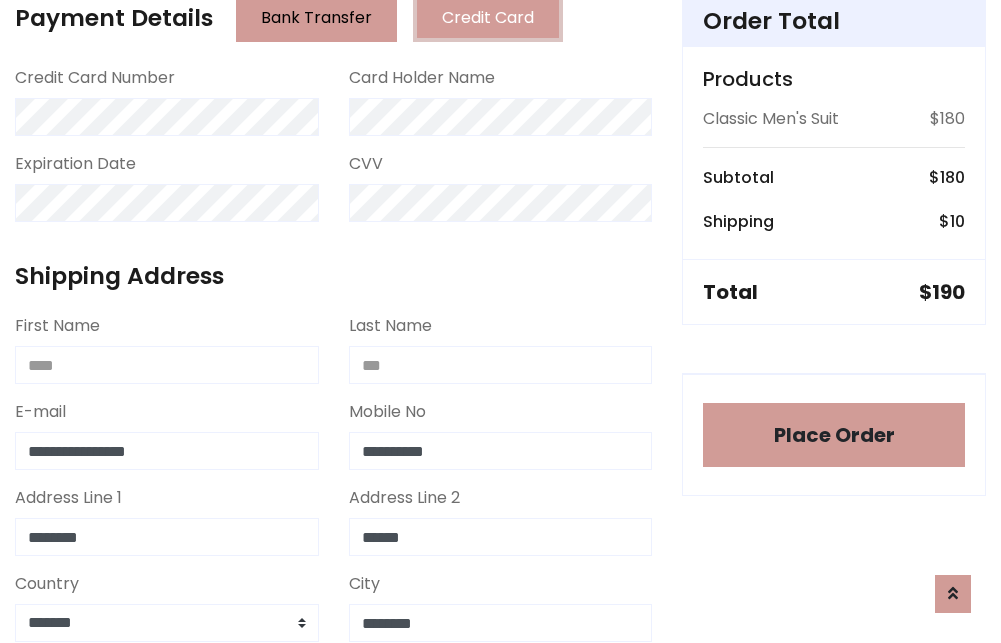 scroll, scrollTop: 971, scrollLeft: 0, axis: vertical 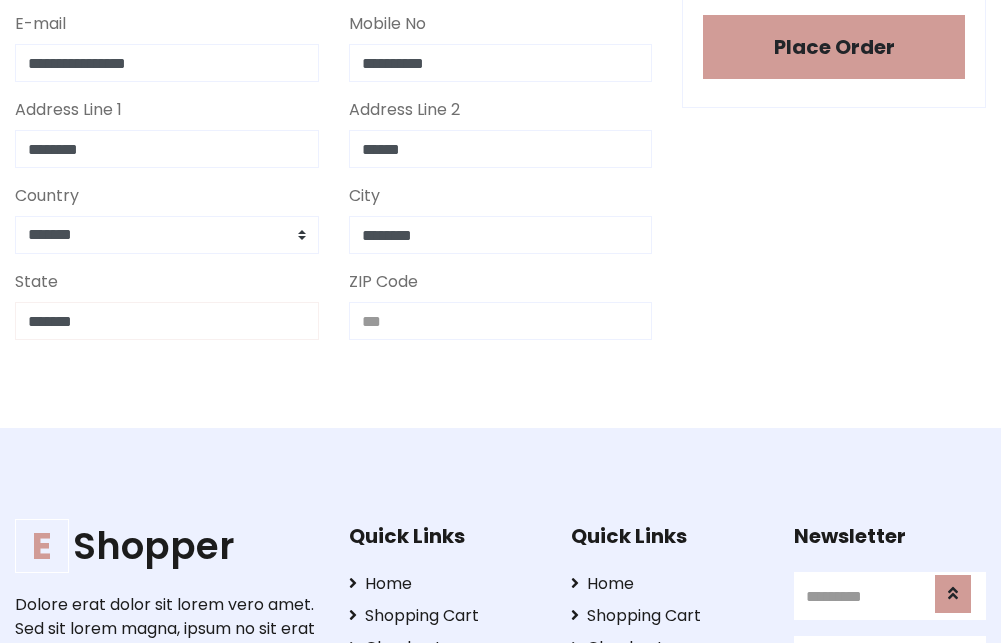type on "*******" 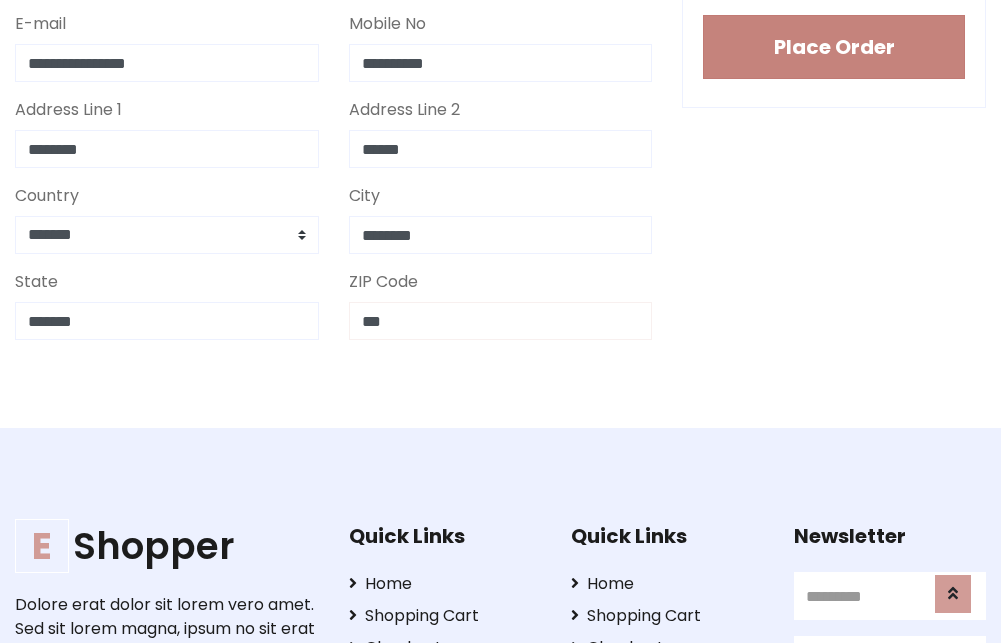 type on "***" 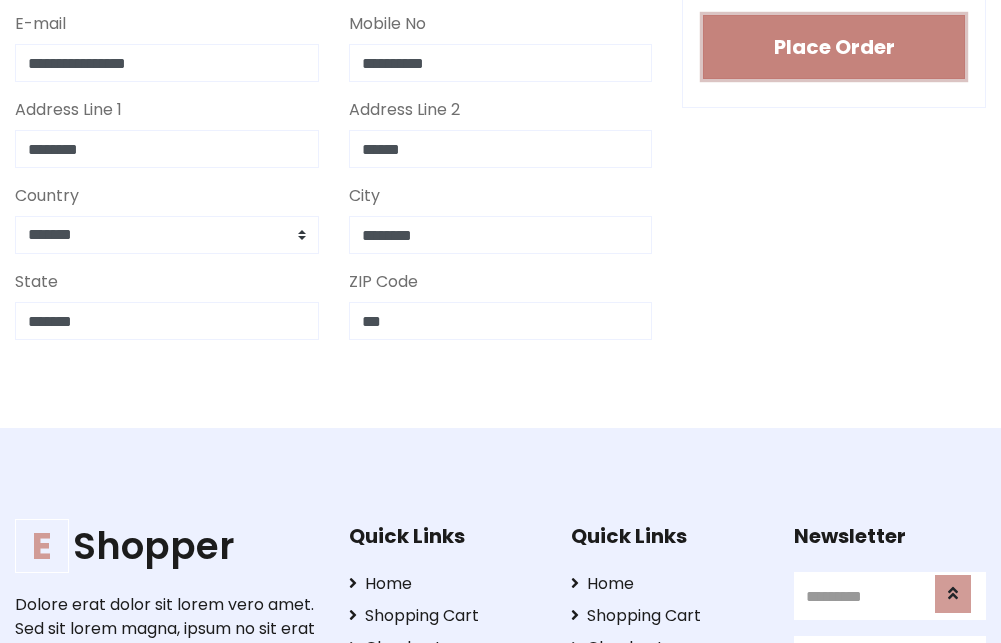 click on "Place Order" at bounding box center (834, 47) 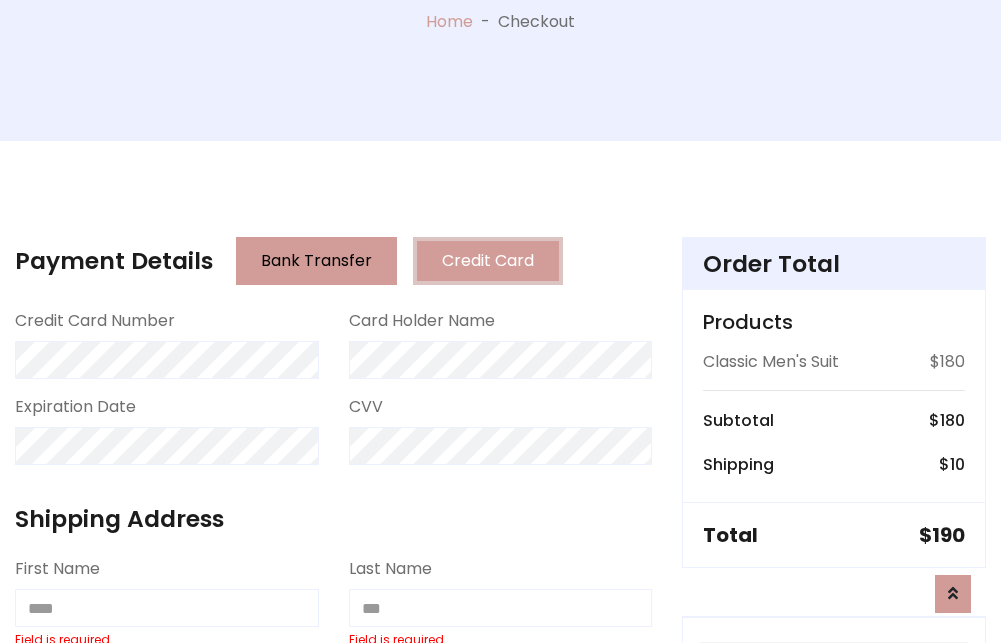 scroll, scrollTop: 0, scrollLeft: 0, axis: both 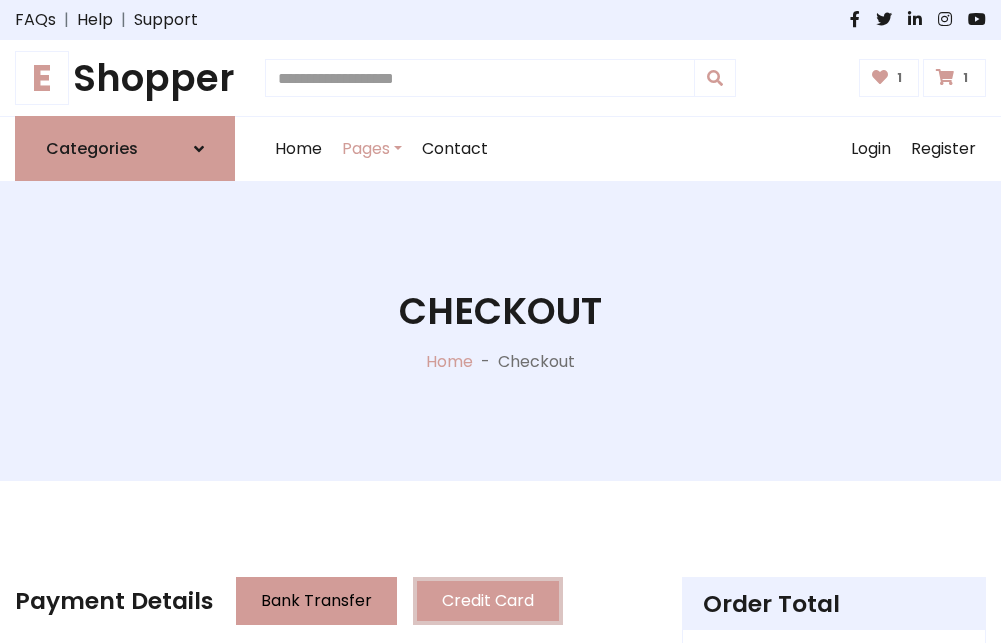 click on "E" at bounding box center [42, 78] 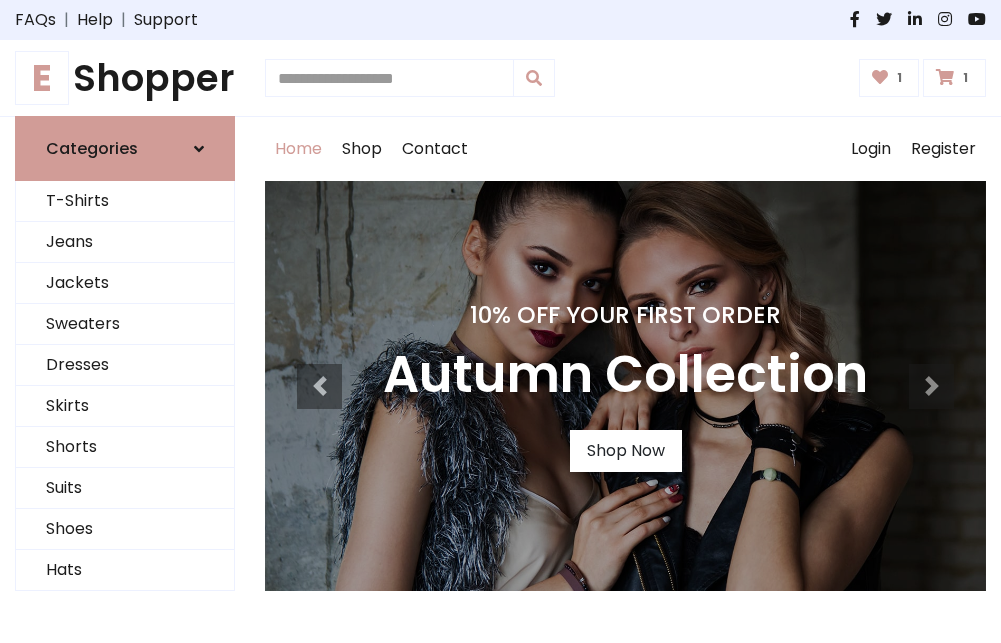 scroll, scrollTop: 0, scrollLeft: 0, axis: both 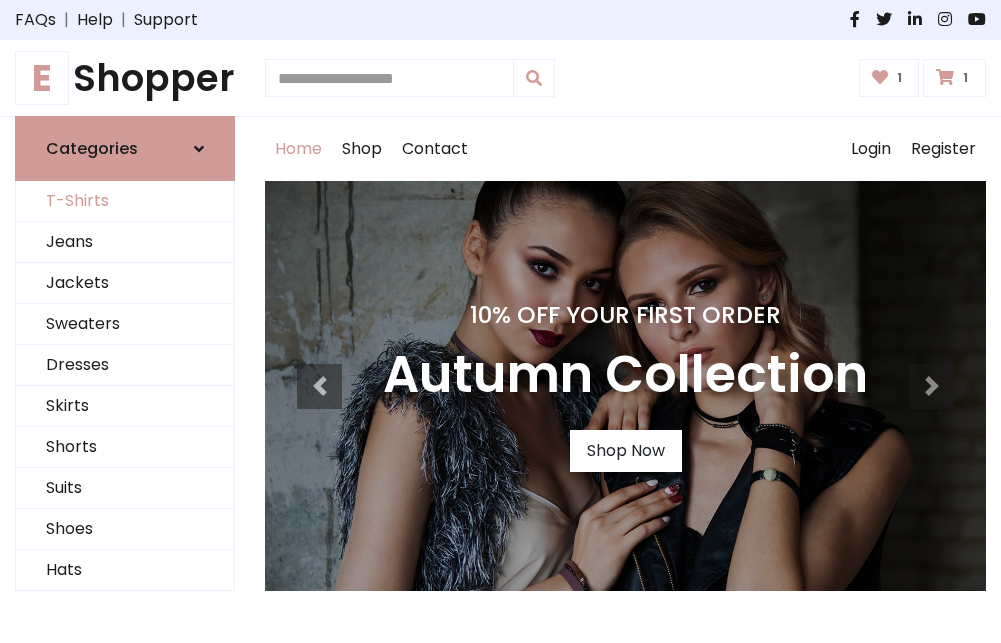 click on "T-Shirts" at bounding box center [125, 201] 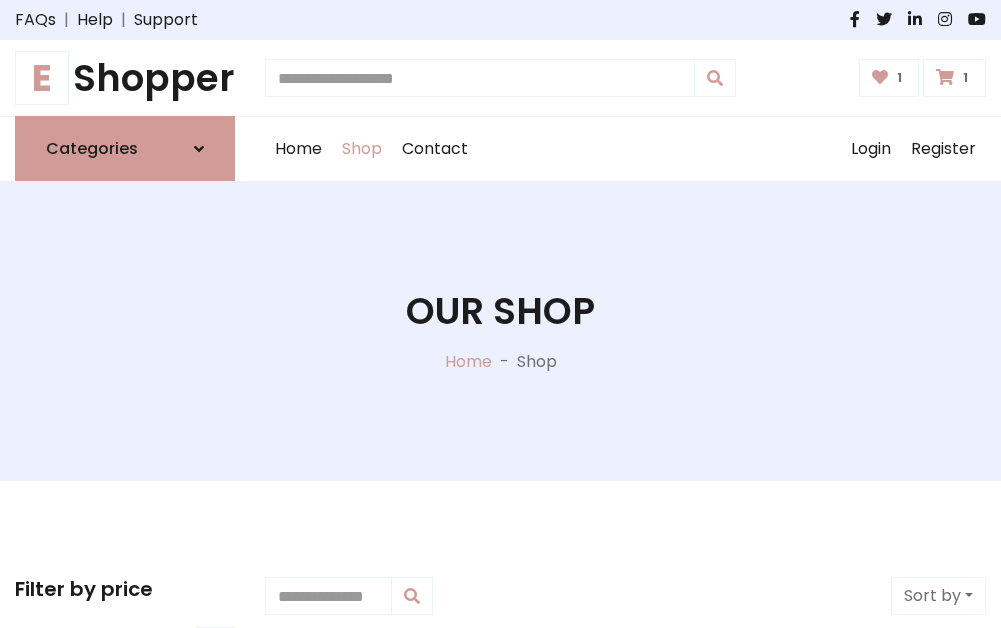 scroll, scrollTop: 0, scrollLeft: 0, axis: both 